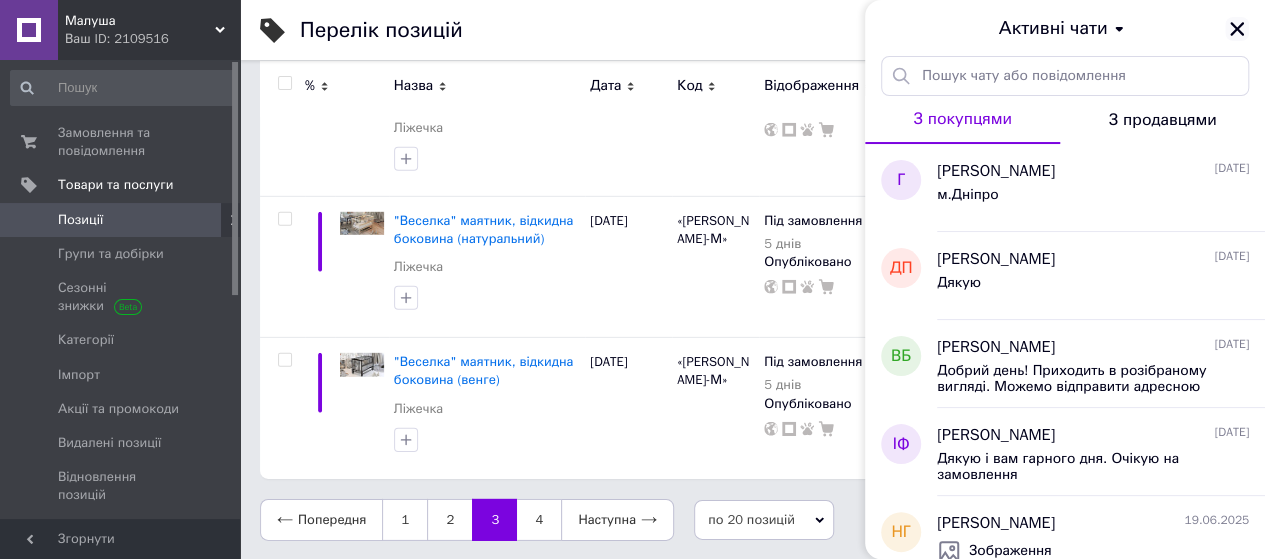 scroll, scrollTop: 2888, scrollLeft: 0, axis: vertical 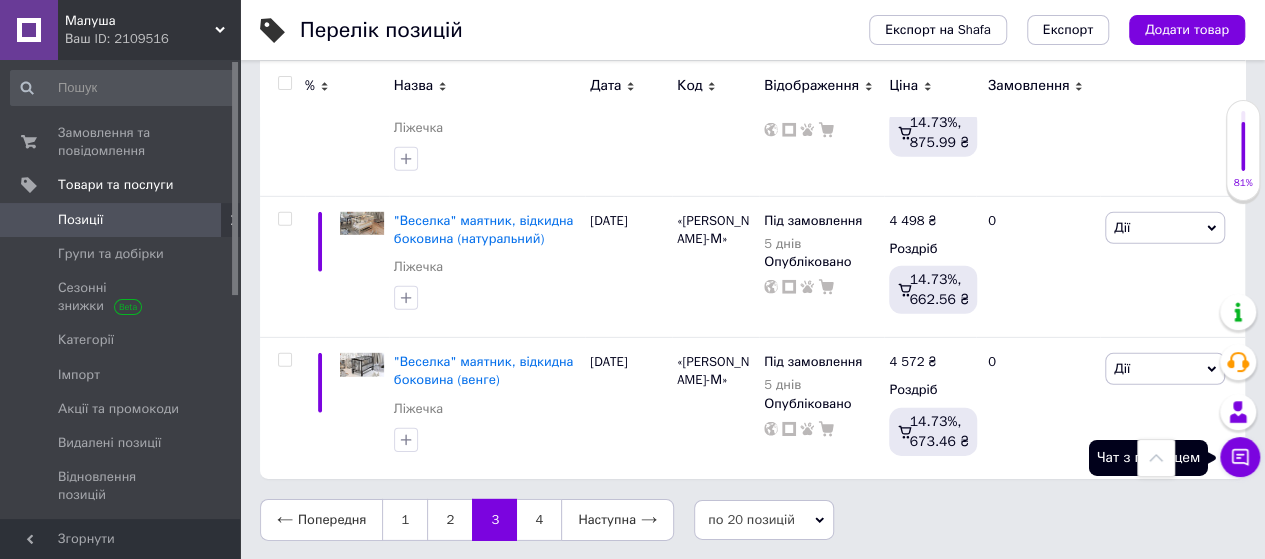 click 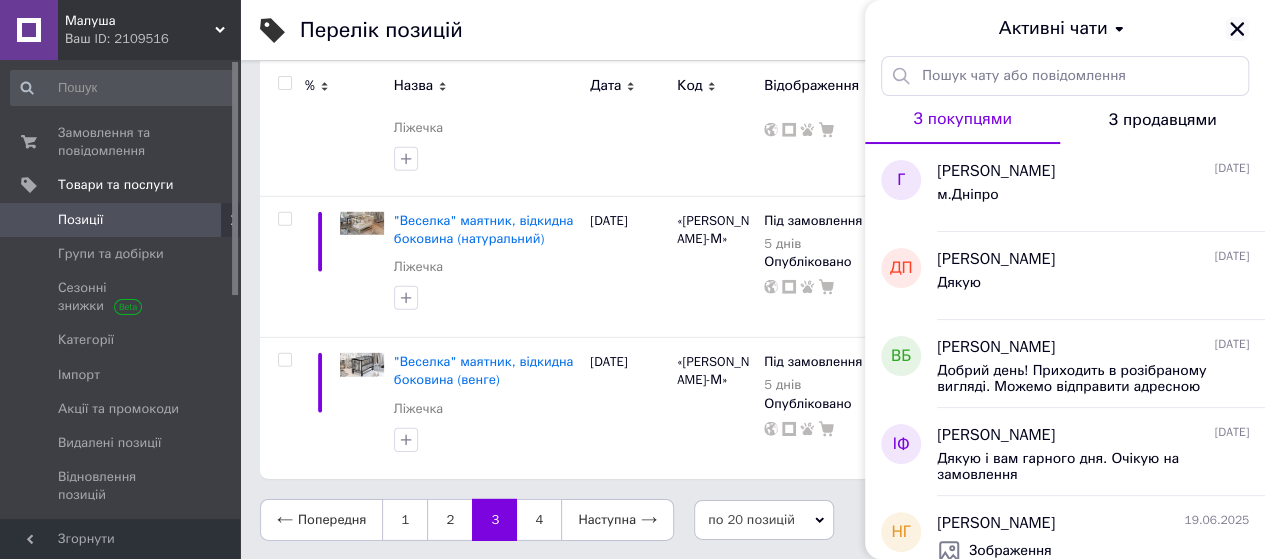 click 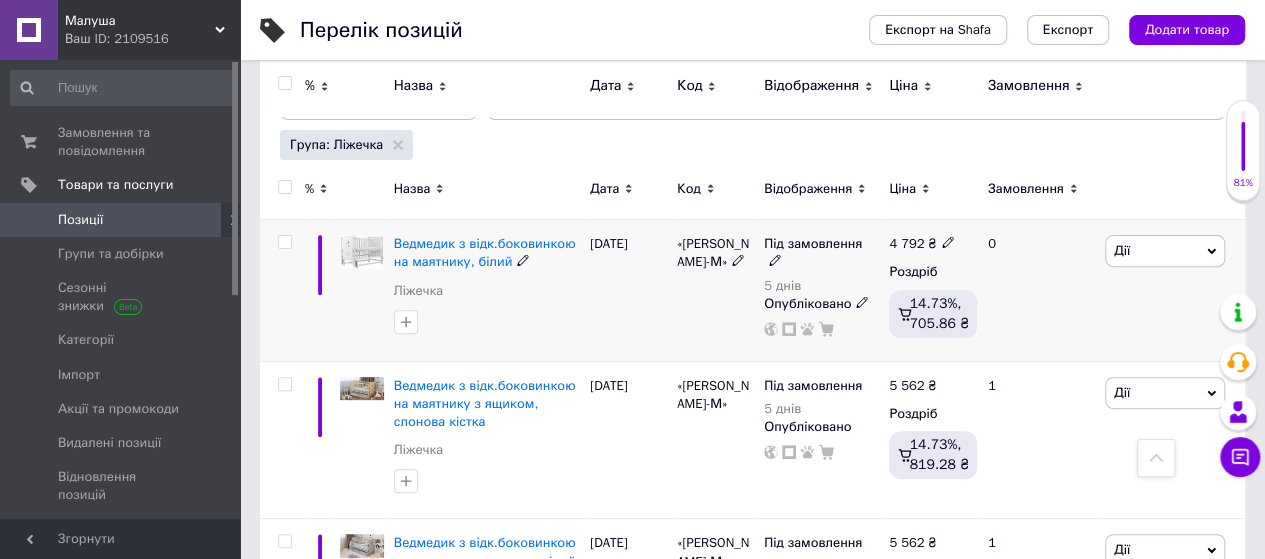 scroll, scrollTop: 200, scrollLeft: 0, axis: vertical 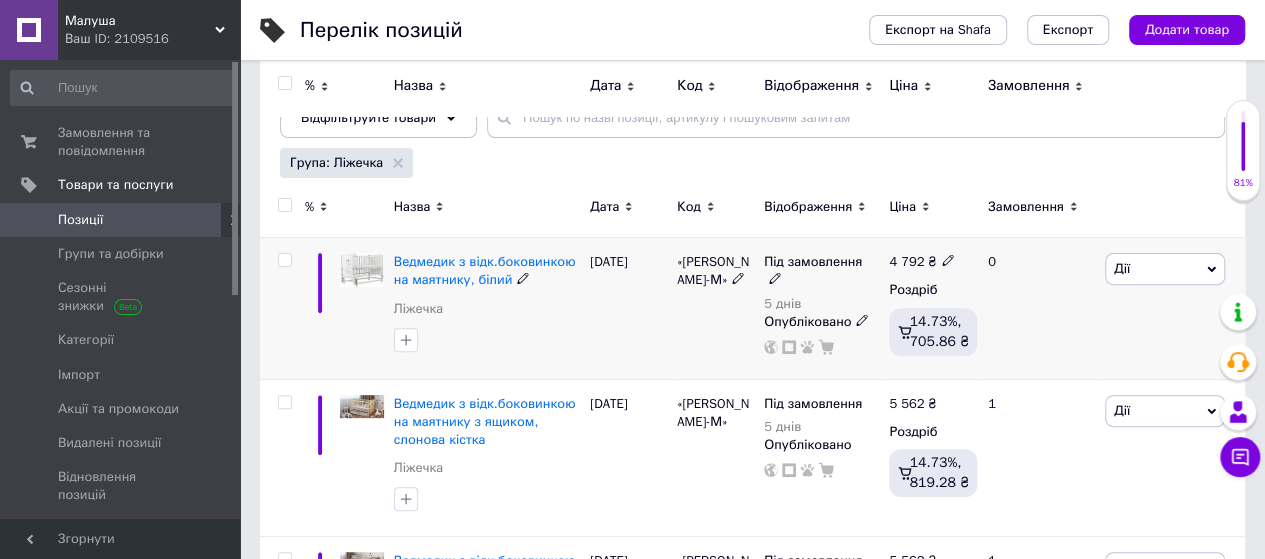 click 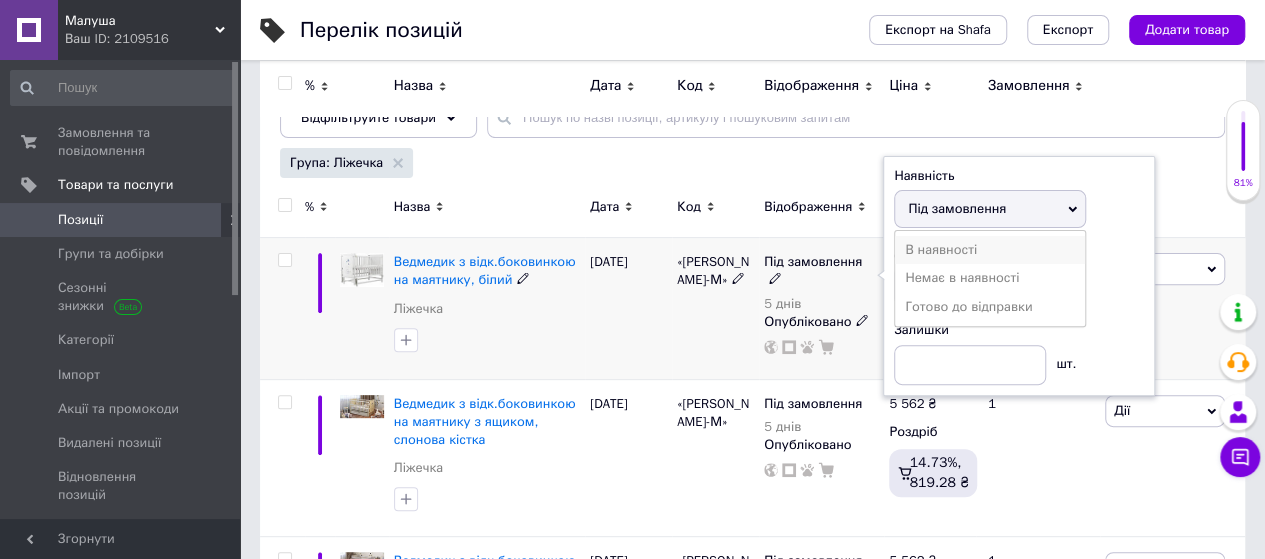 click on "В наявності" at bounding box center [990, 250] 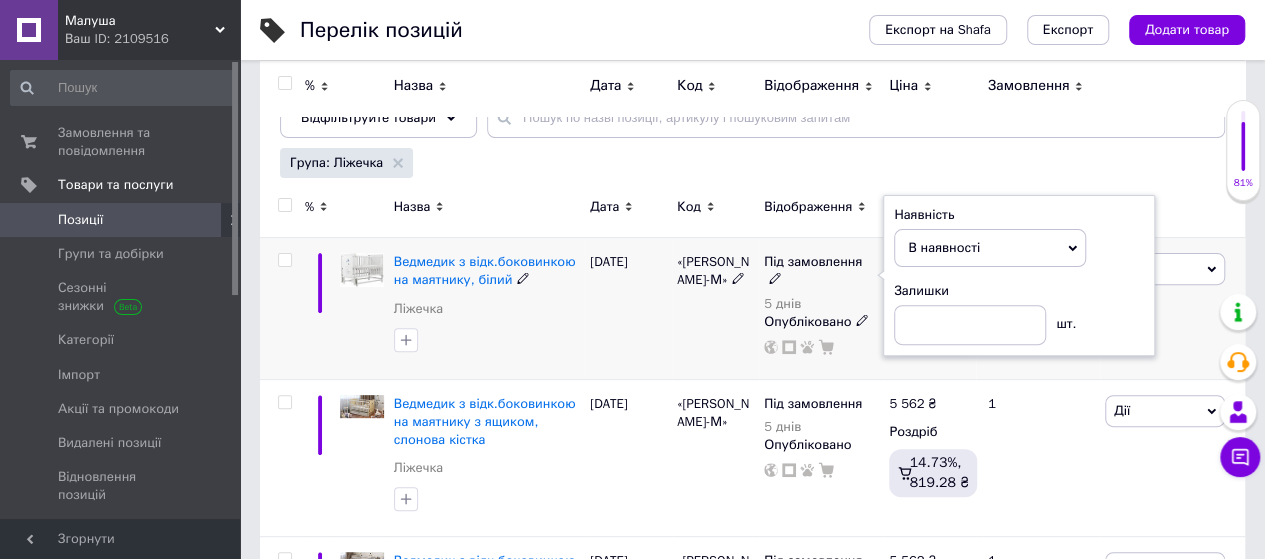 click on "[DATE]" at bounding box center [628, 308] 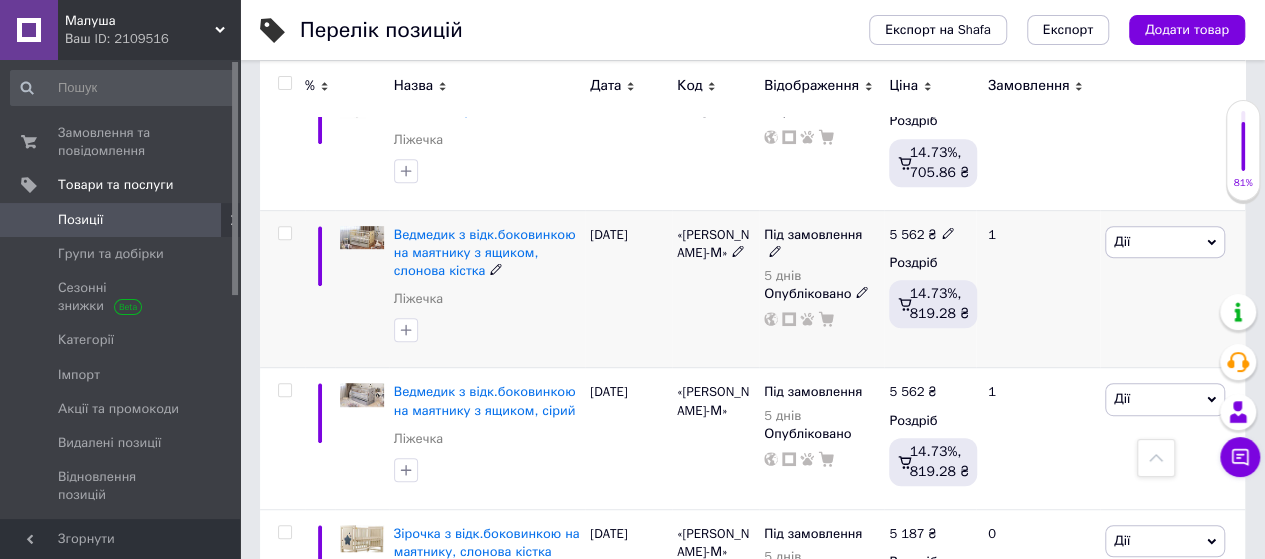scroll, scrollTop: 400, scrollLeft: 0, axis: vertical 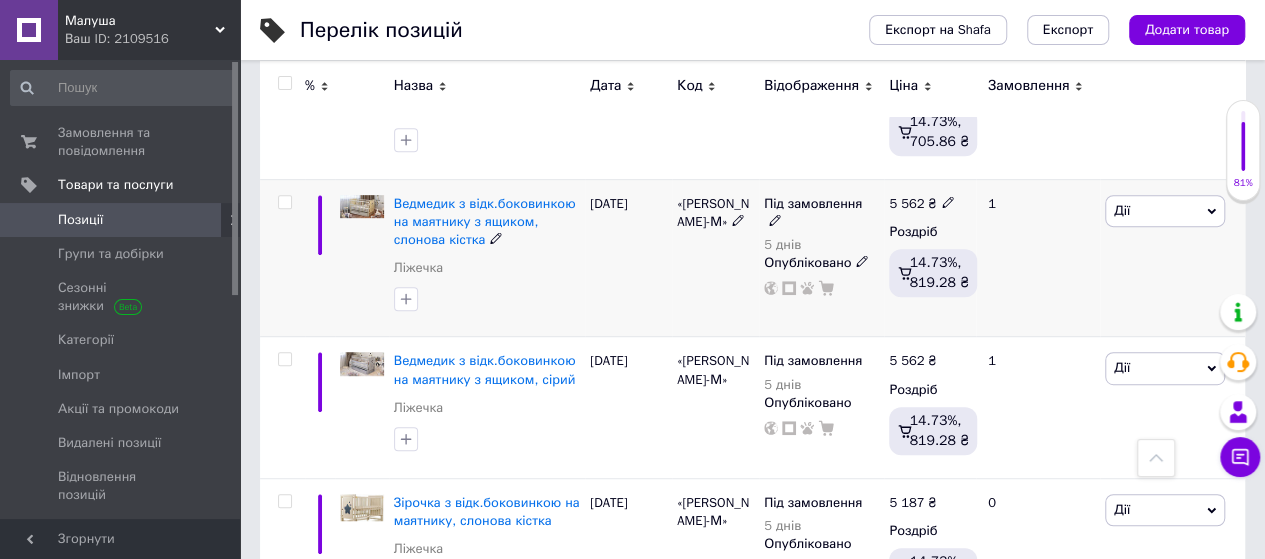click 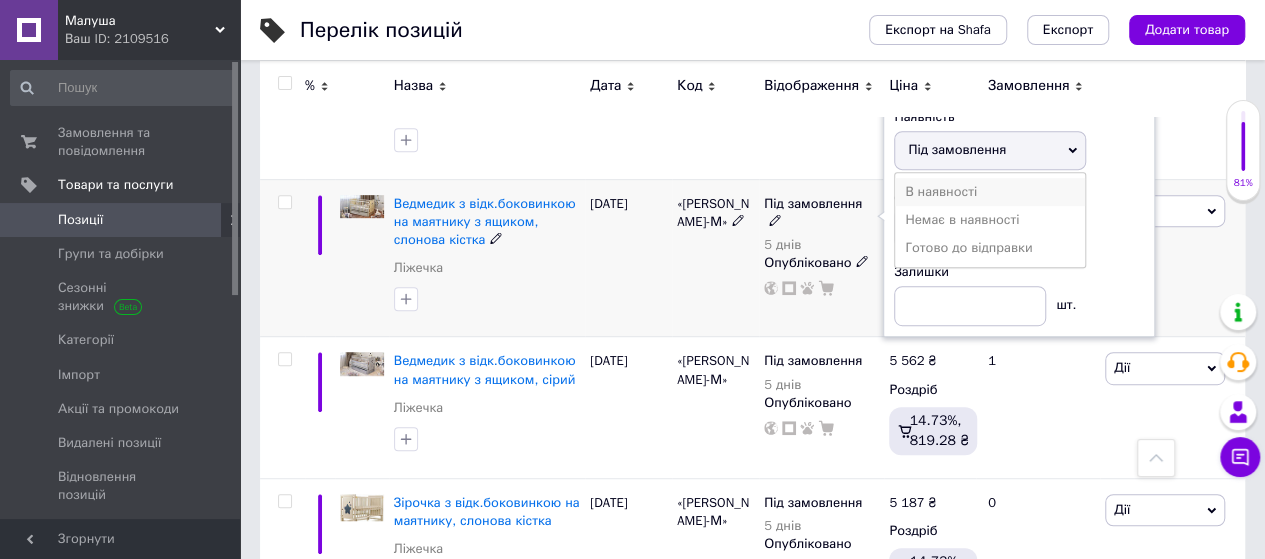 click on "В наявності" at bounding box center (990, 192) 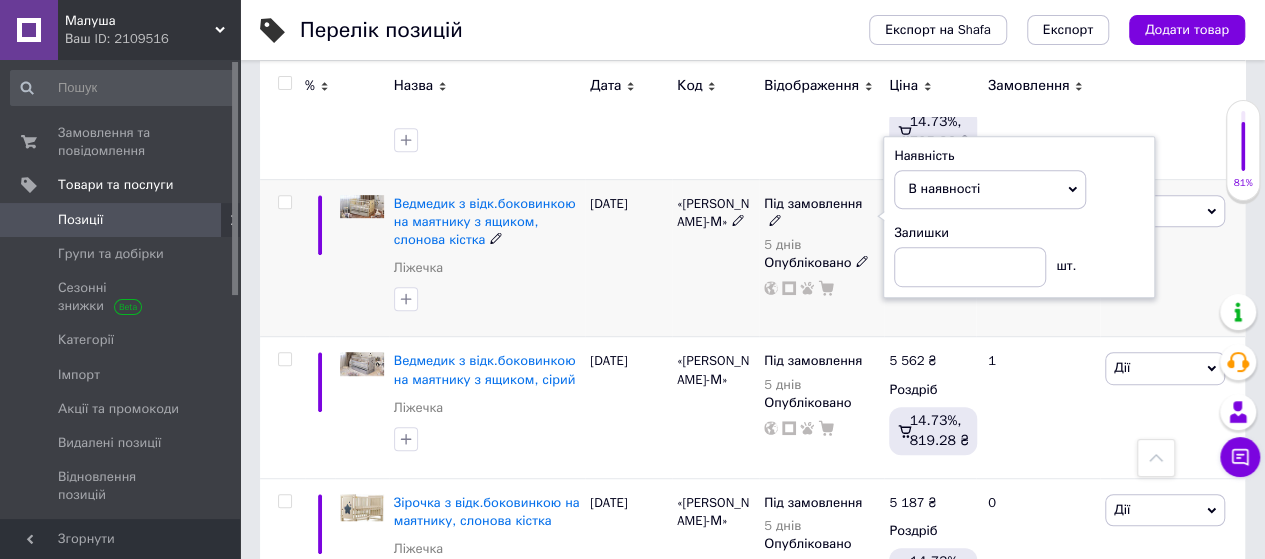 click on "[DATE]" at bounding box center [628, 258] 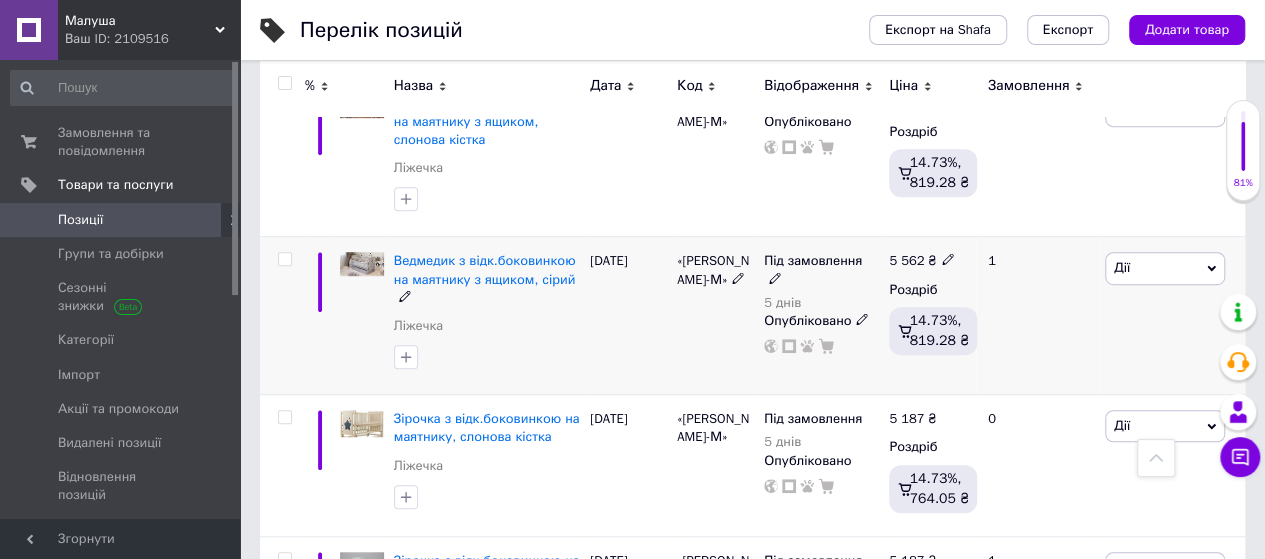 scroll, scrollTop: 600, scrollLeft: 0, axis: vertical 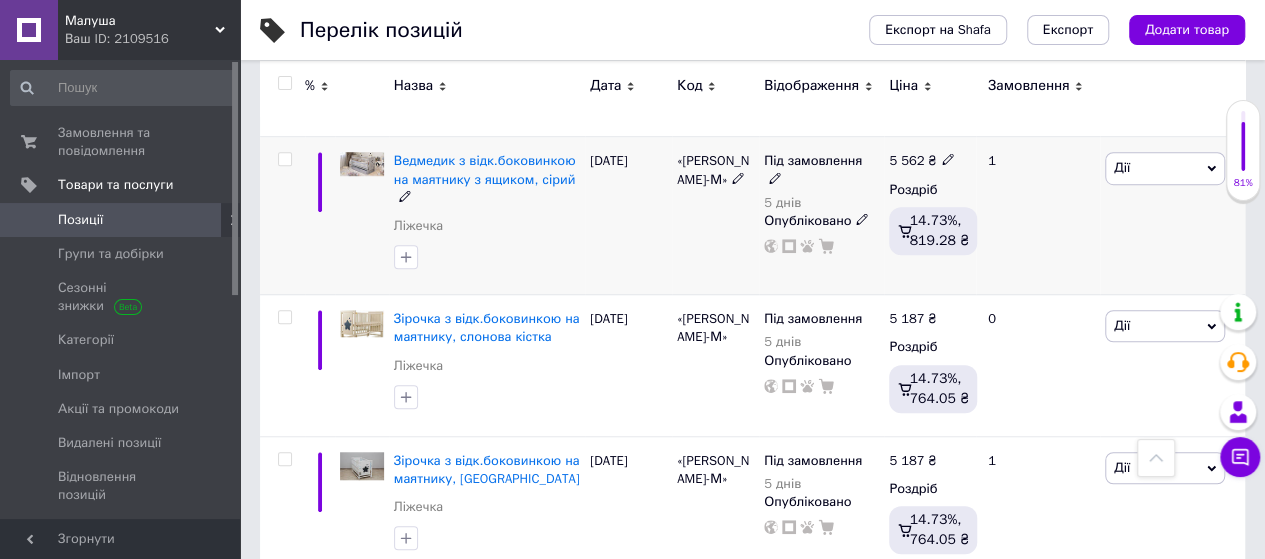 click 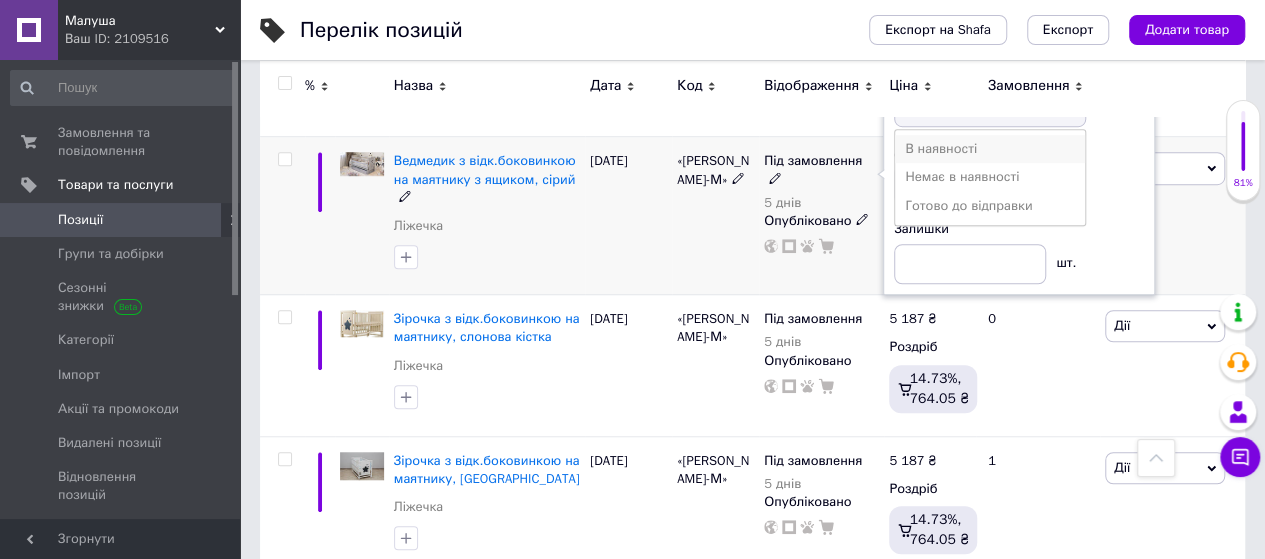 click on "В наявності" at bounding box center [990, 149] 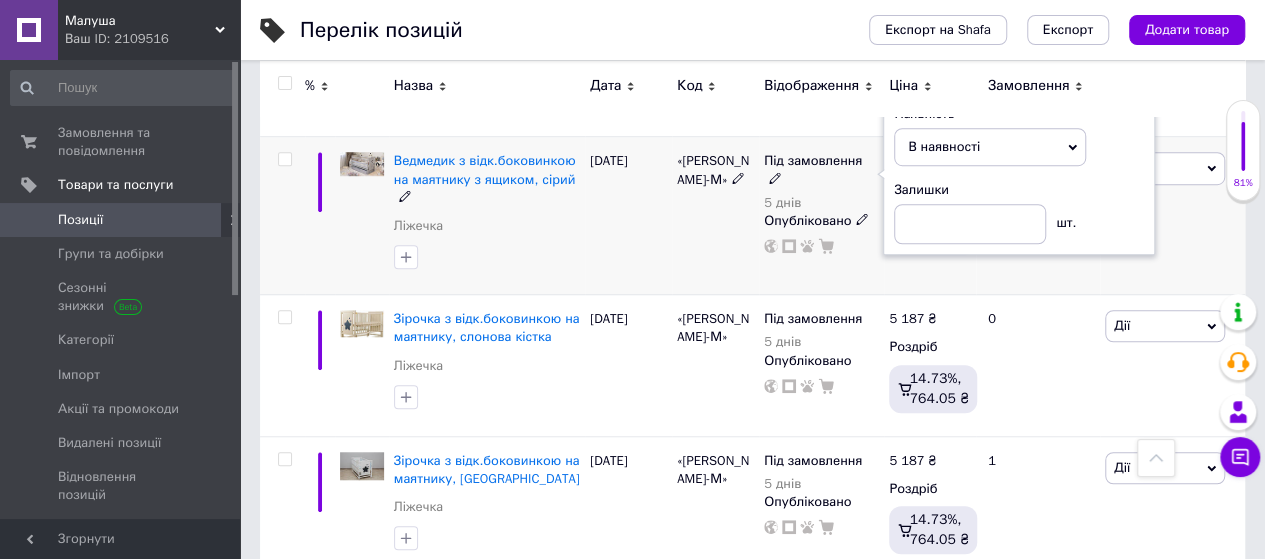 click on "[DATE]" at bounding box center [628, 216] 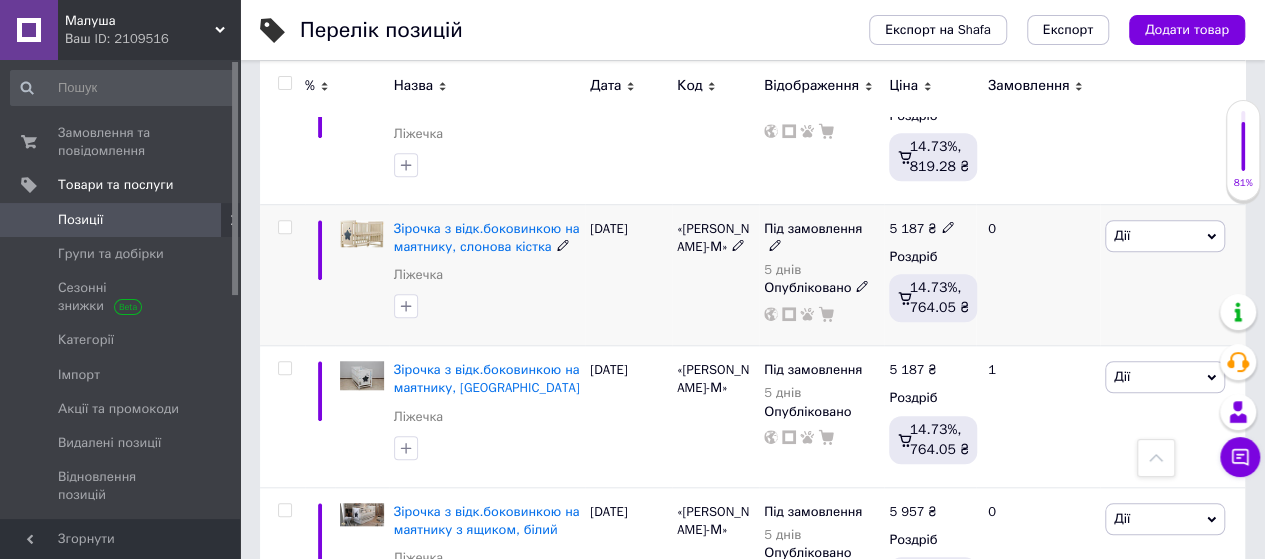 scroll, scrollTop: 700, scrollLeft: 0, axis: vertical 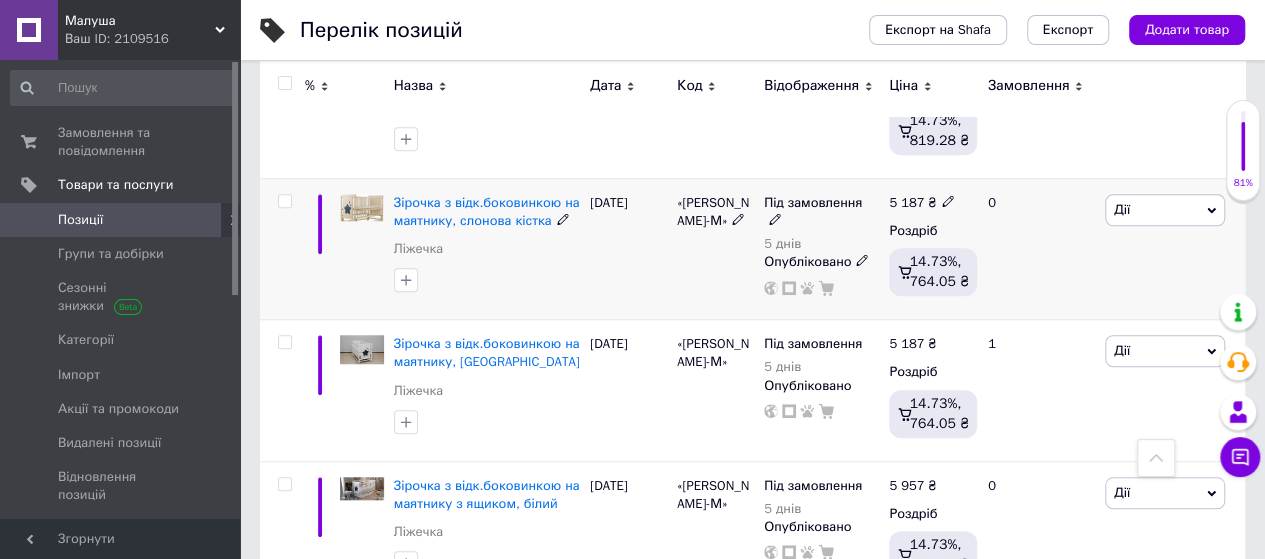 click 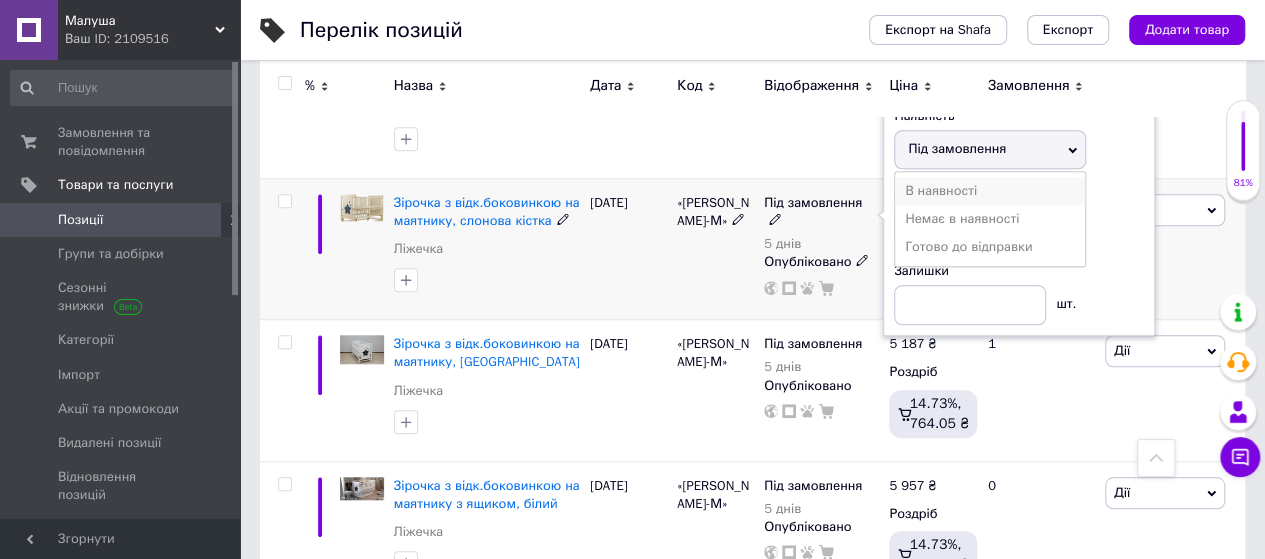 click on "В наявності" at bounding box center (990, 191) 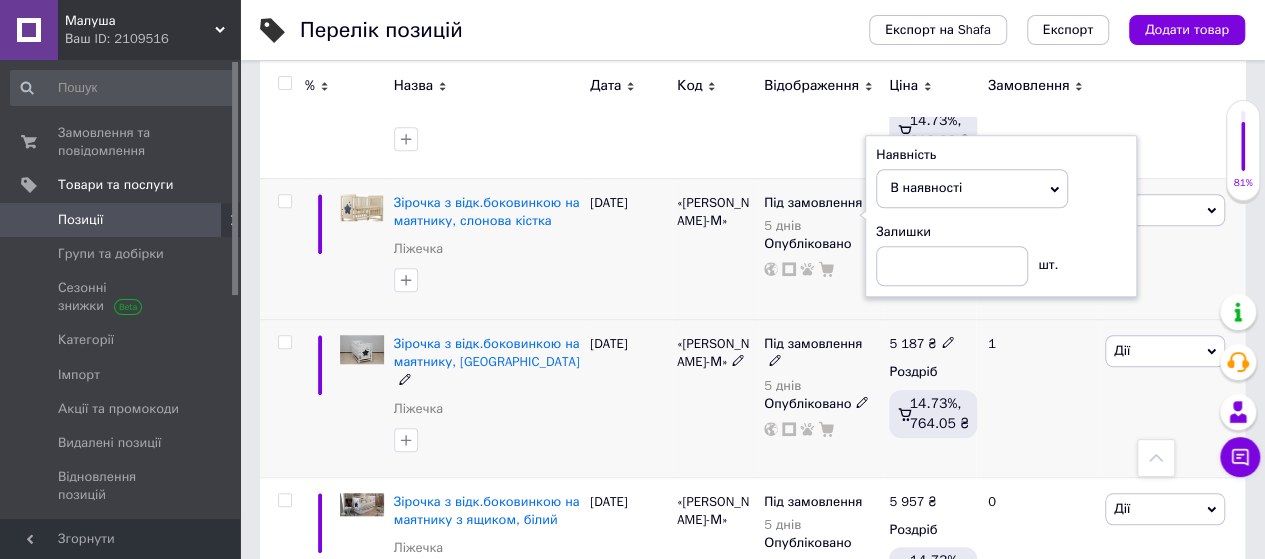 click 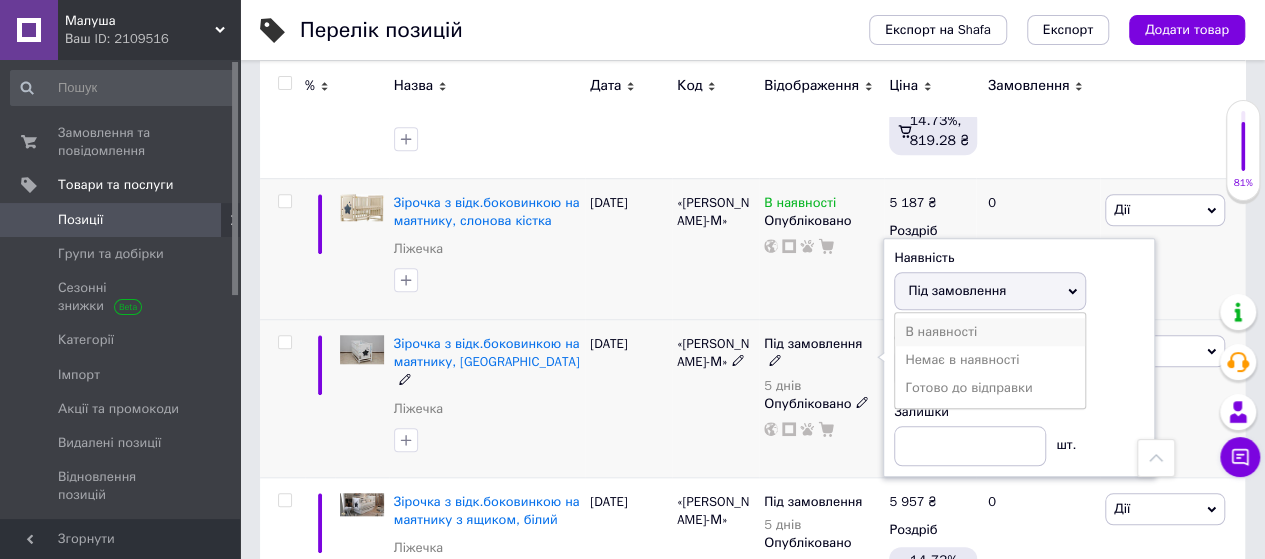 click on "В наявності" at bounding box center (990, 332) 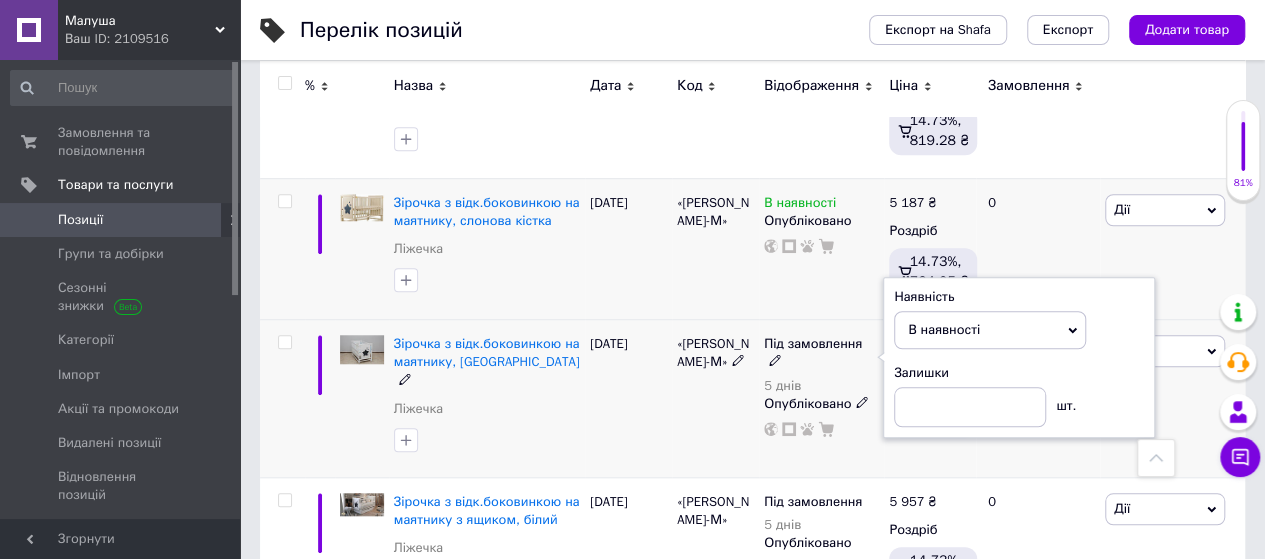 click on "[DATE]" at bounding box center (628, 399) 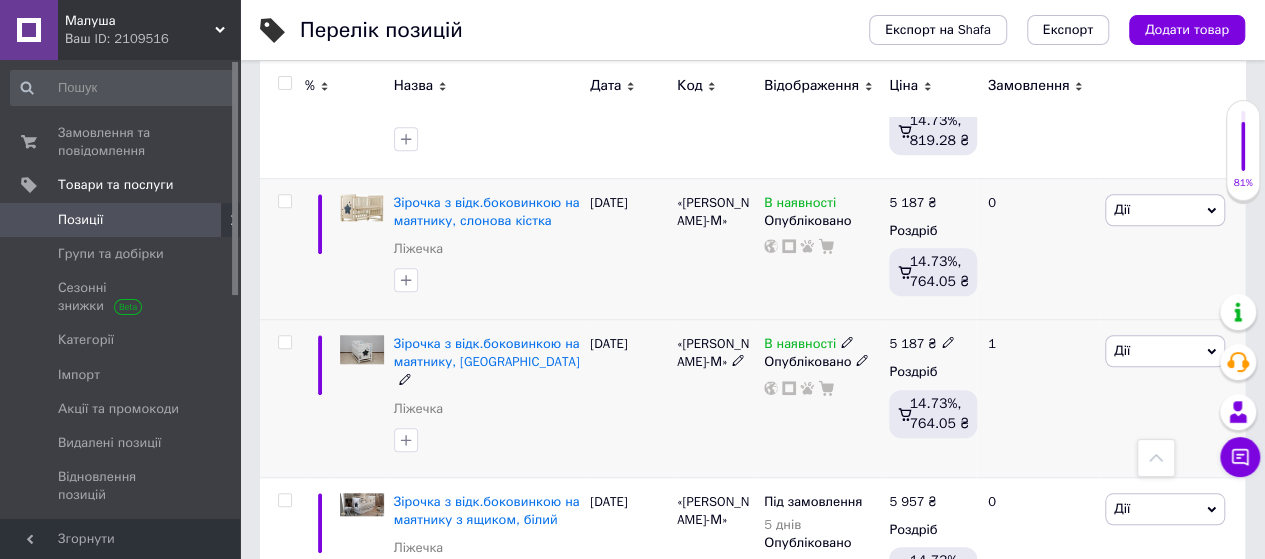 scroll, scrollTop: 800, scrollLeft: 0, axis: vertical 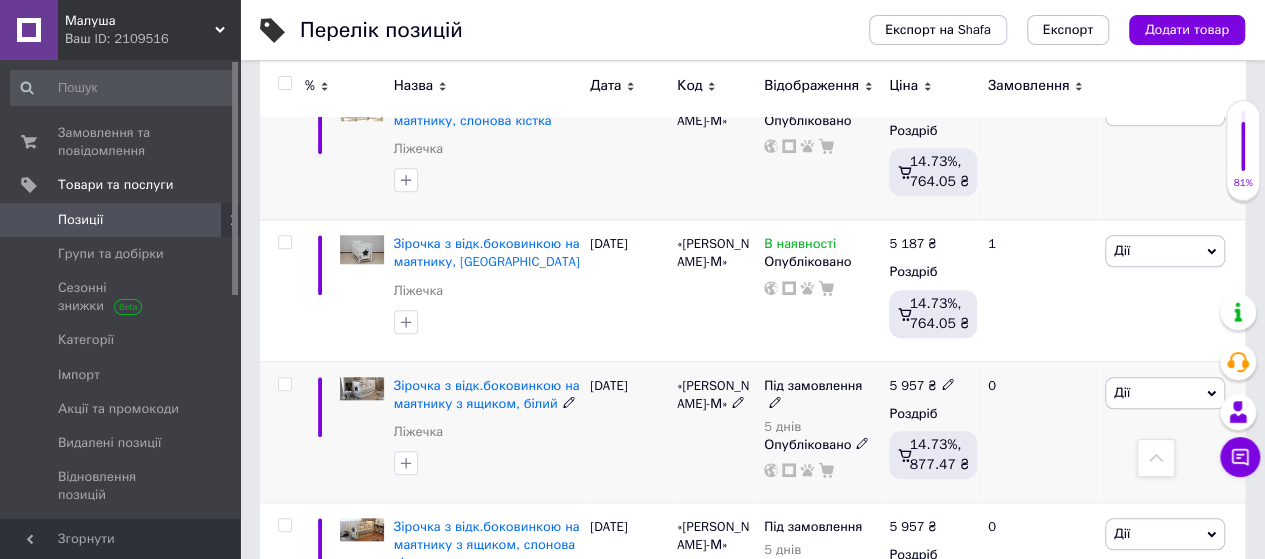 click at bounding box center (775, 401) 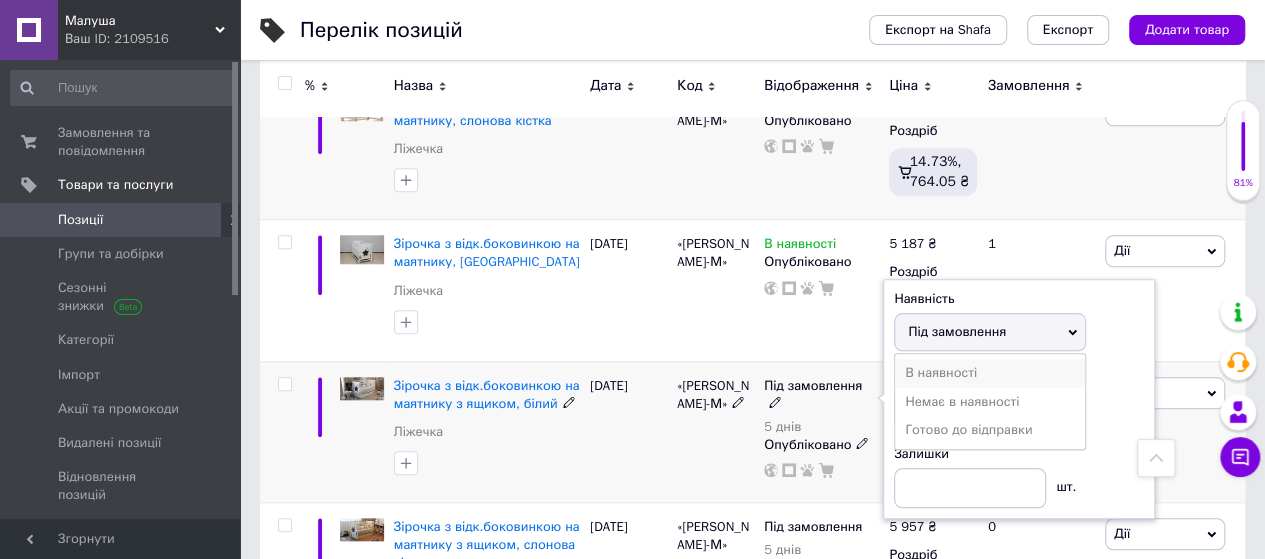 click on "В наявності" at bounding box center [990, 373] 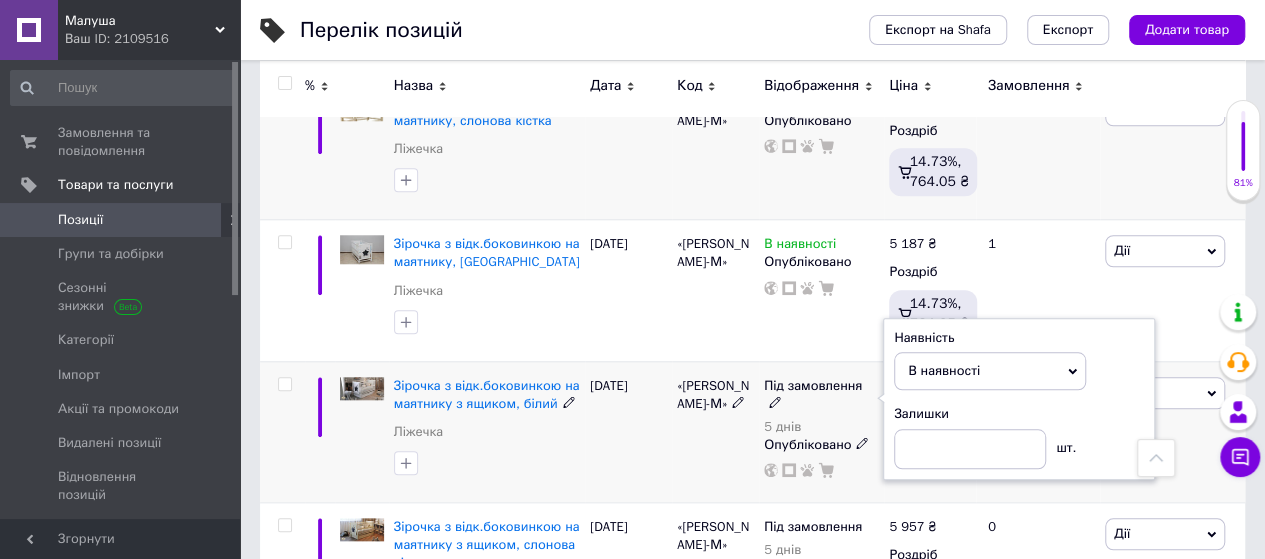 click on "[DATE]" at bounding box center [628, 431] 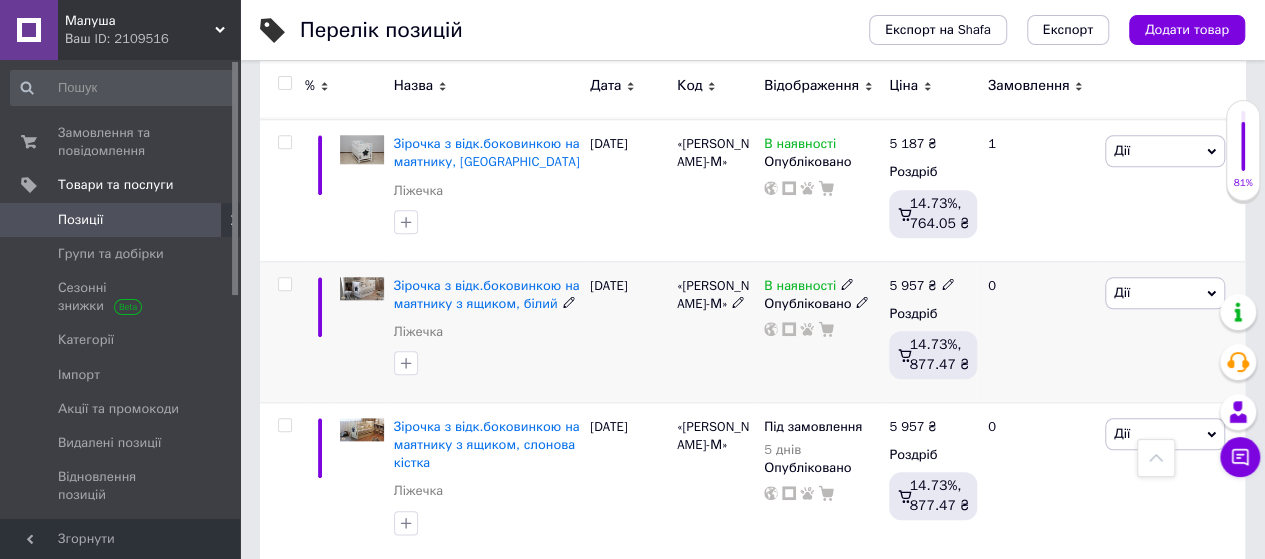 scroll, scrollTop: 1000, scrollLeft: 0, axis: vertical 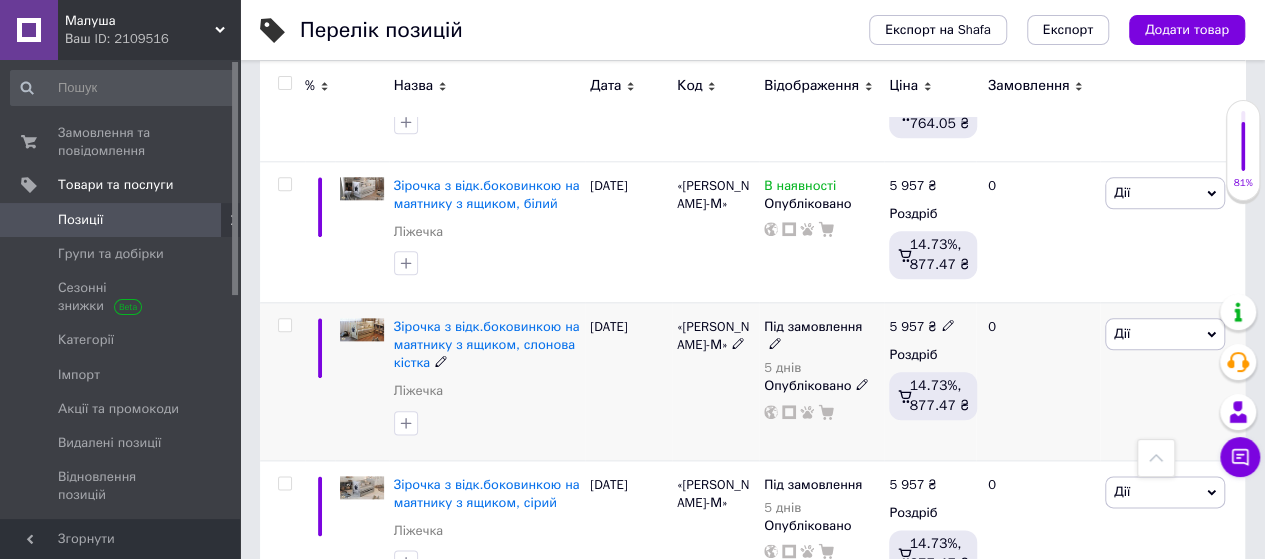 click 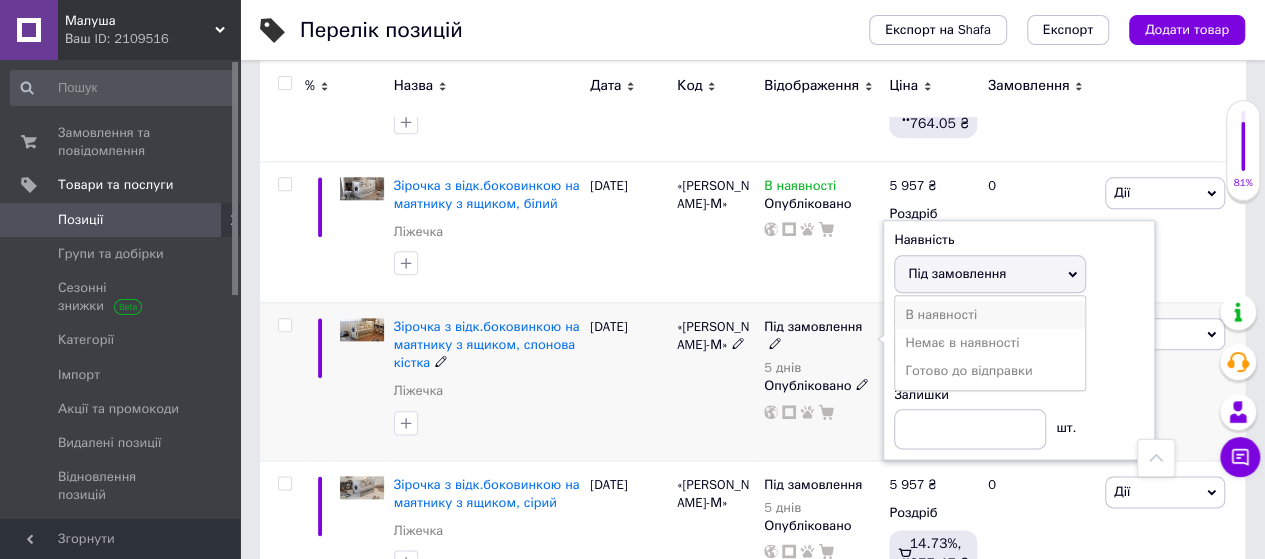 click on "В наявності" at bounding box center [990, 315] 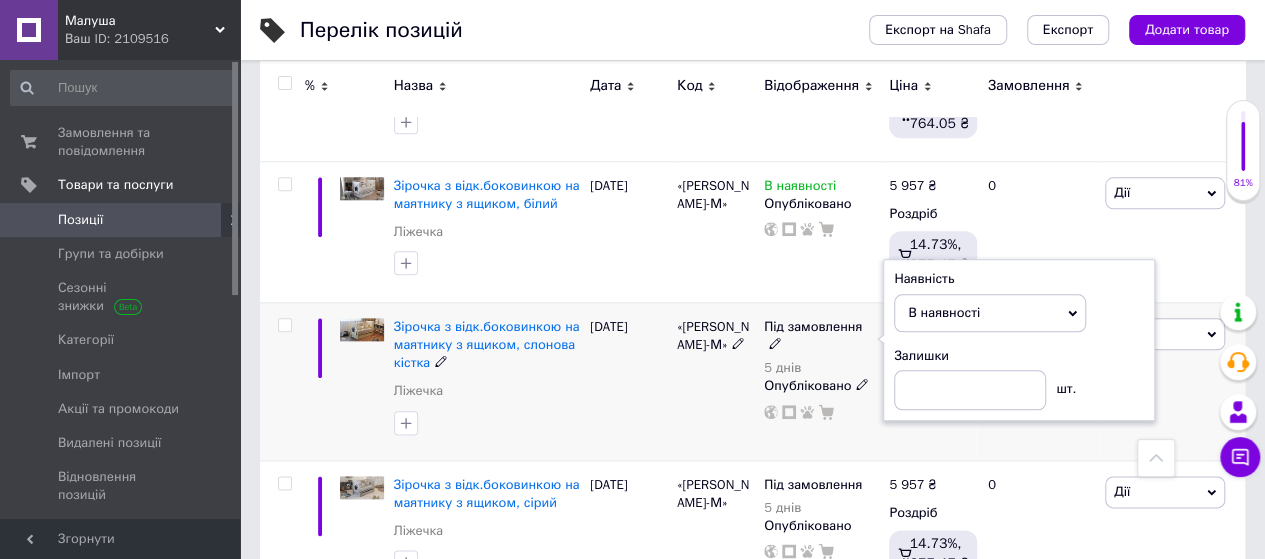 click on "[DATE]" at bounding box center [628, 381] 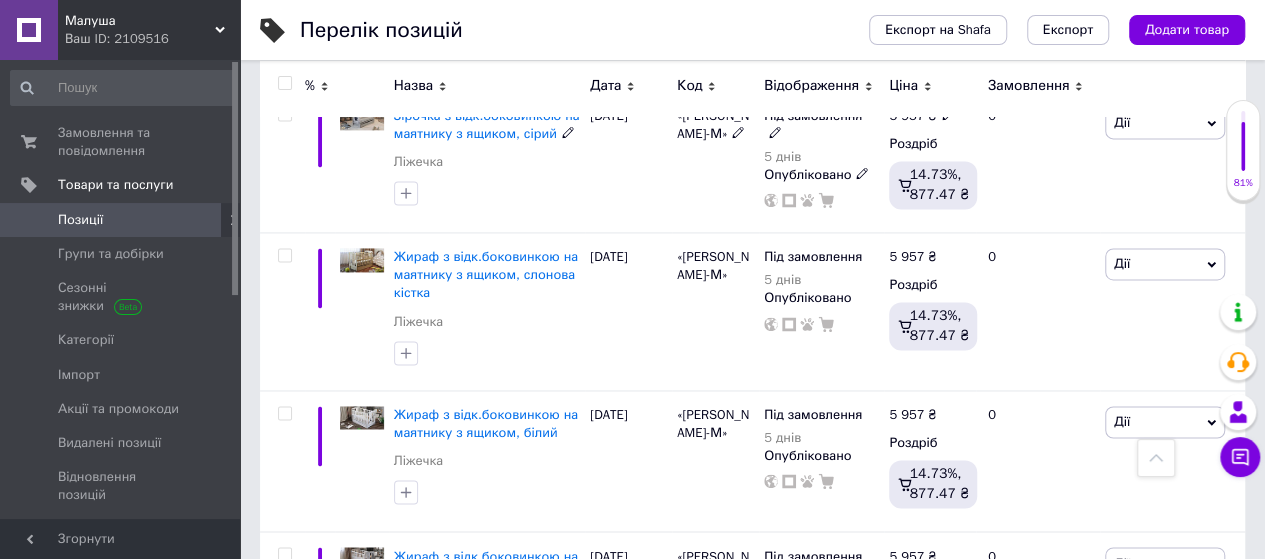 scroll, scrollTop: 1400, scrollLeft: 0, axis: vertical 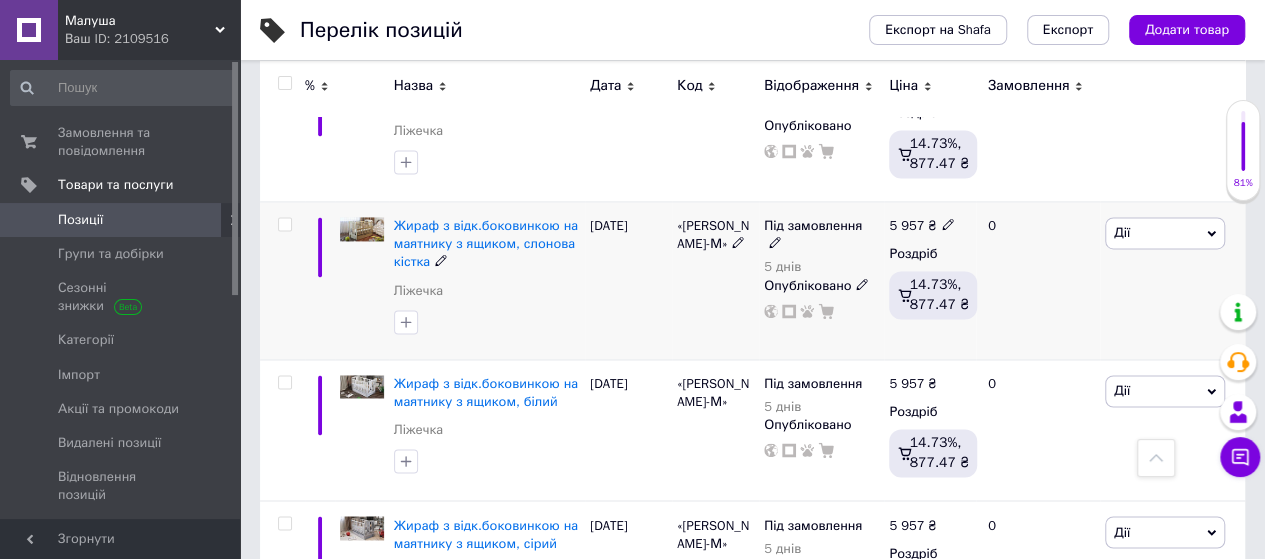 click 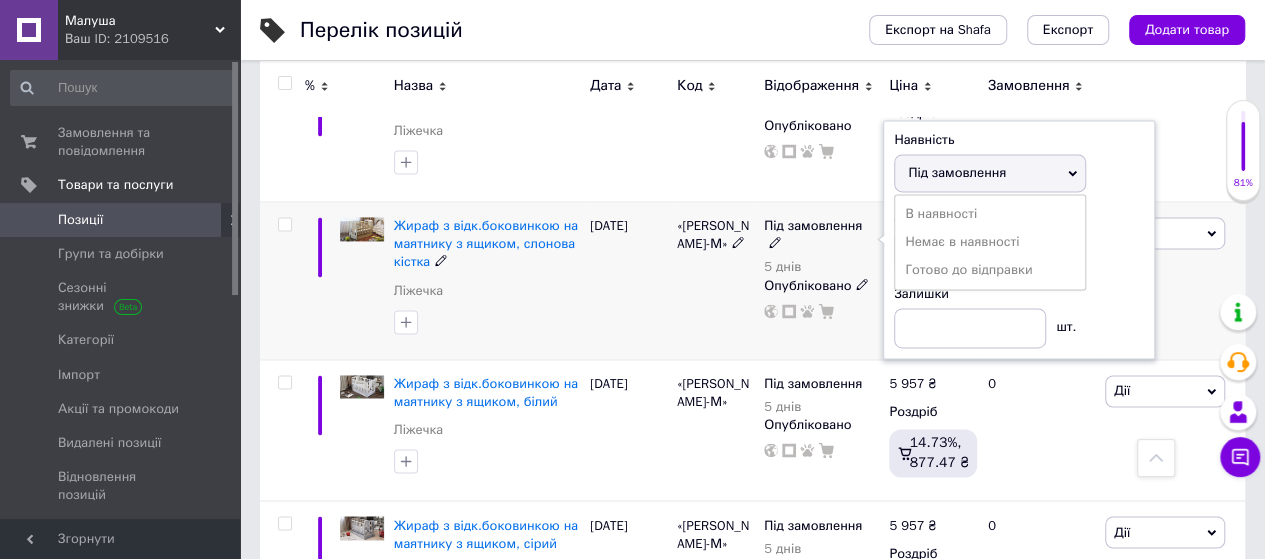 click on "Під замовлення" at bounding box center (990, 173) 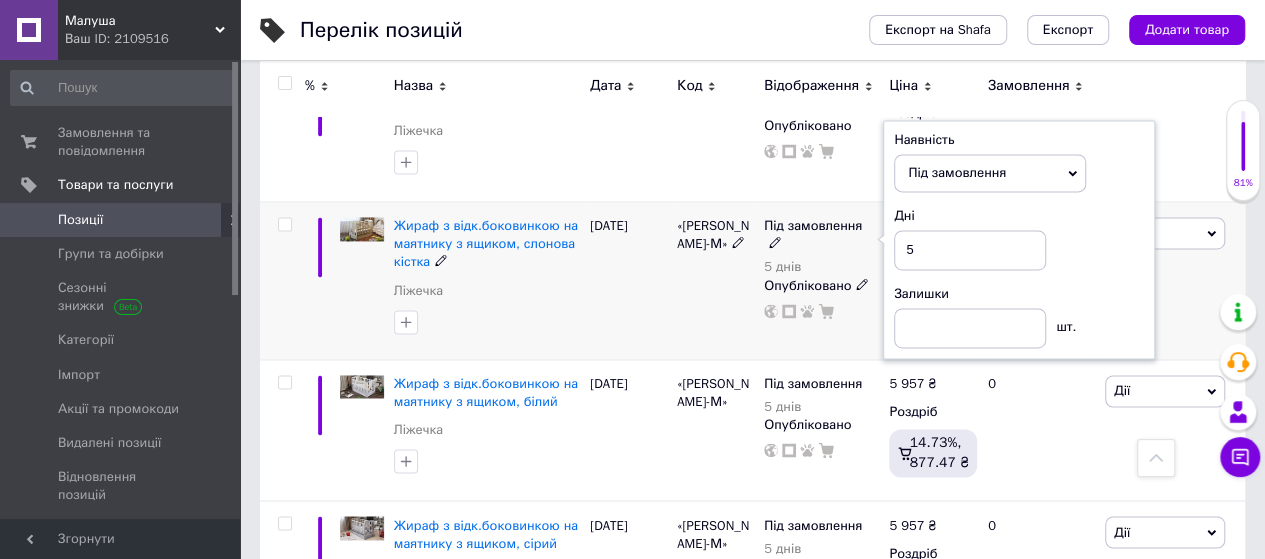 click on "Наявність Під замовлення В наявності Немає в наявності [PERSON_NAME] до відправки Дні 5 Залишки шт." at bounding box center (1019, 240) 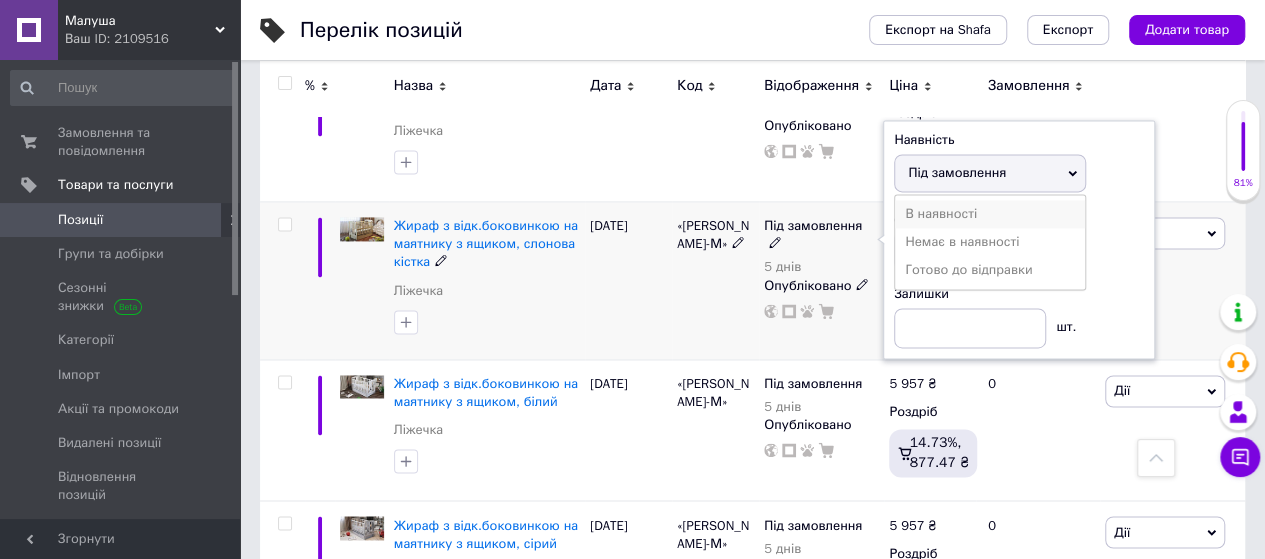 click on "В наявності" at bounding box center [990, 214] 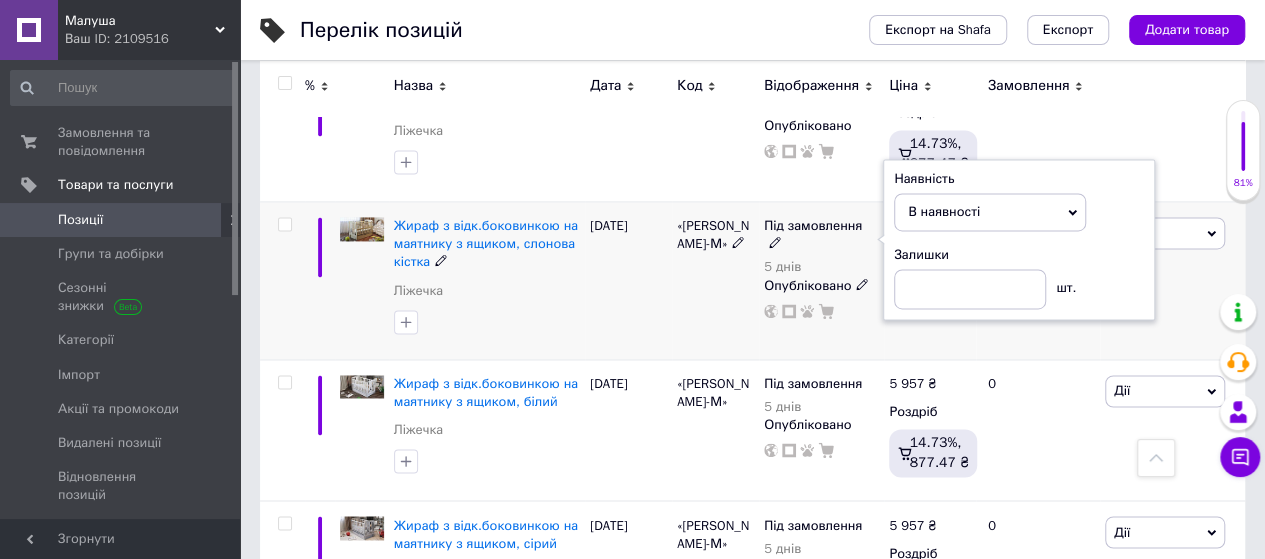 click on "«[PERSON_NAME]-М»" at bounding box center (715, 281) 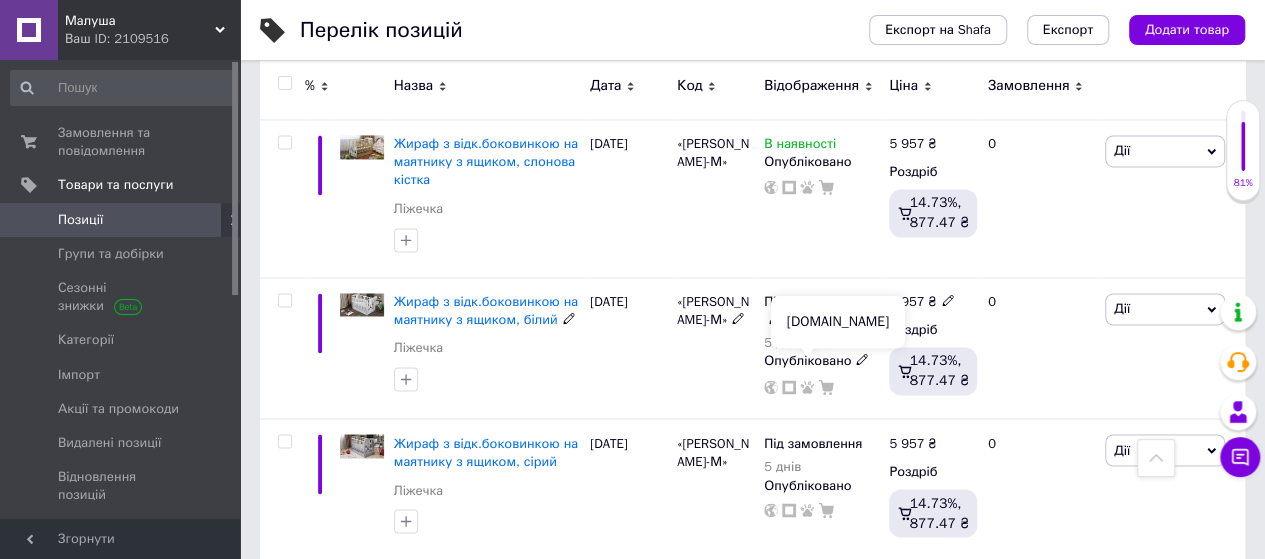 scroll, scrollTop: 1500, scrollLeft: 0, axis: vertical 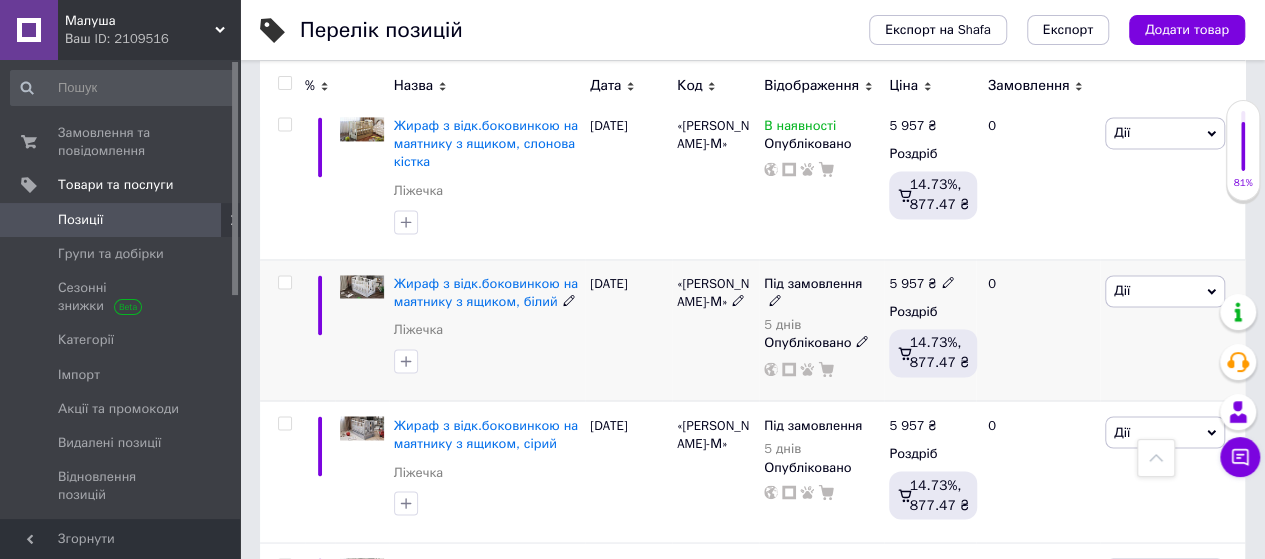 click 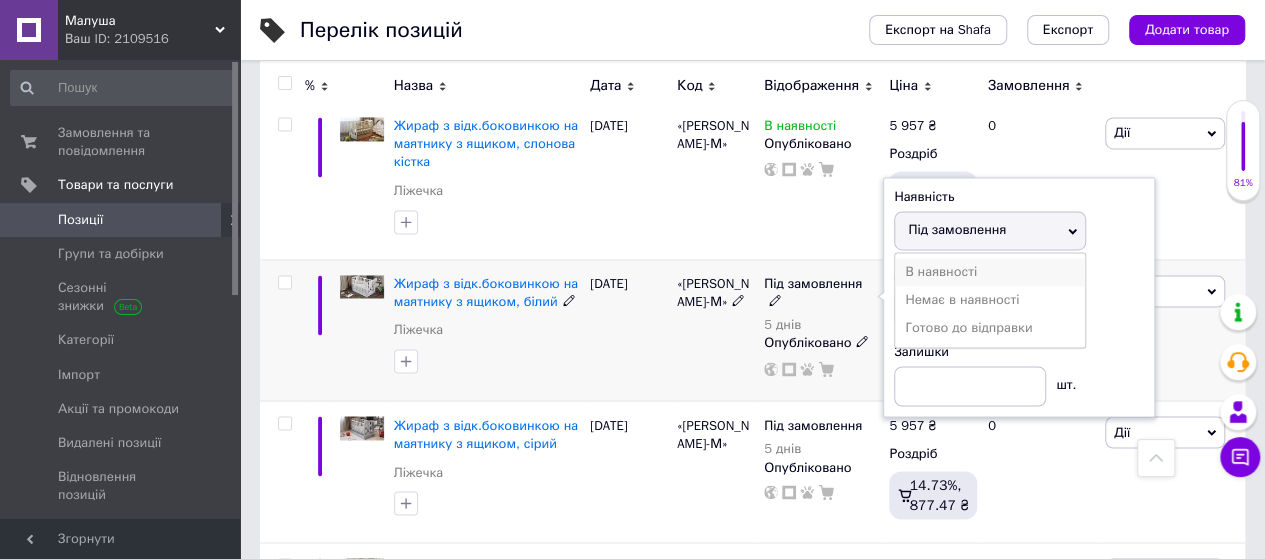 click on "В наявності" at bounding box center [990, 272] 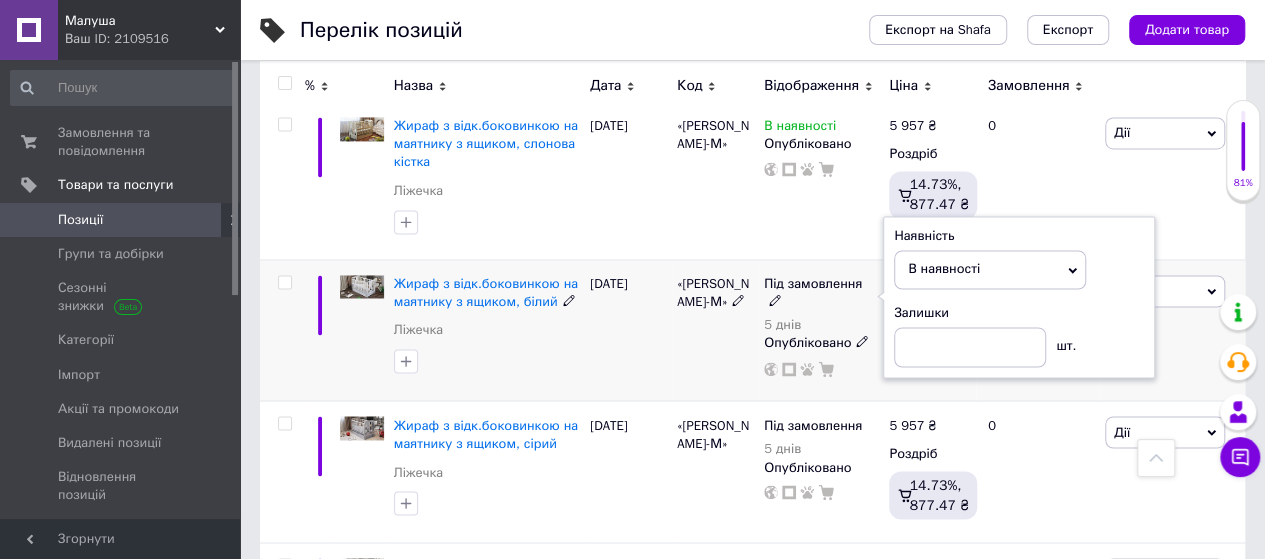 click on "[DATE]" at bounding box center (628, 329) 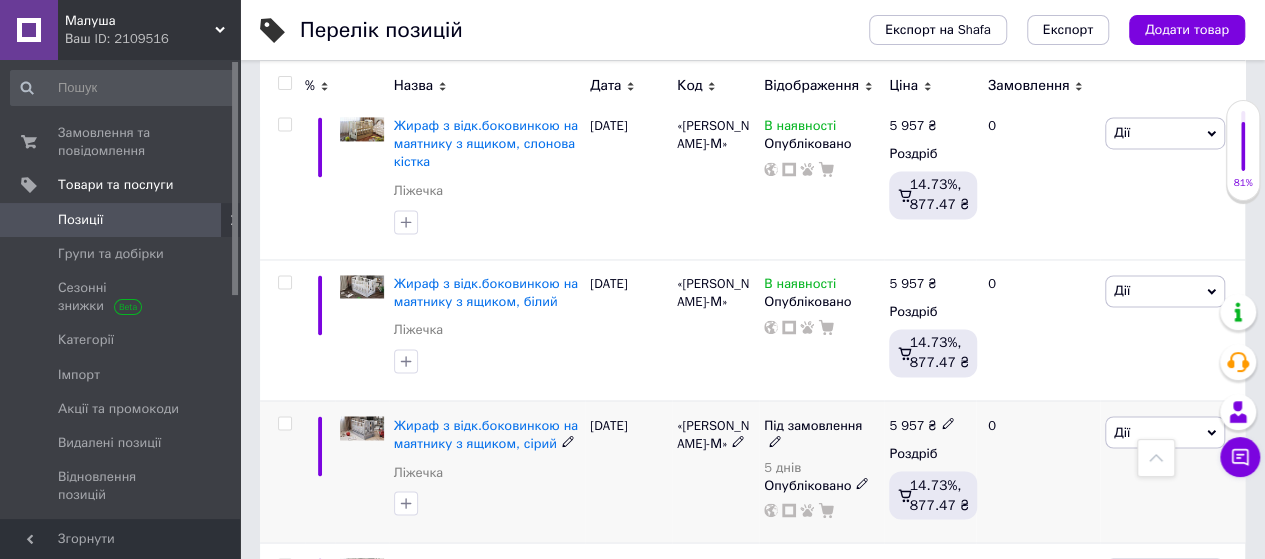 click 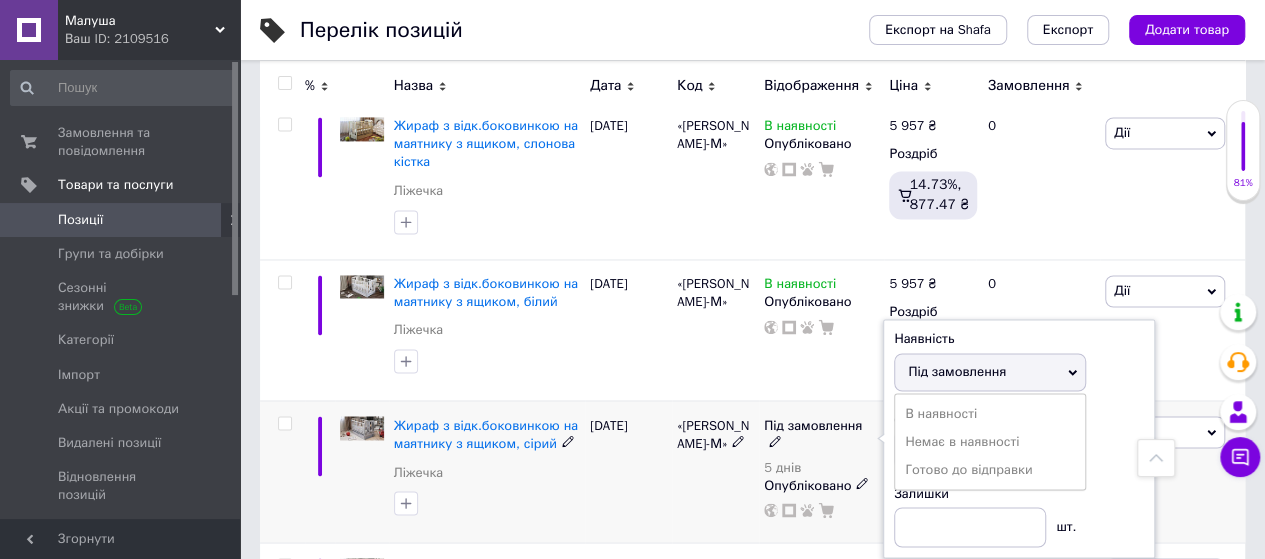 click on "В наявності" at bounding box center [990, 413] 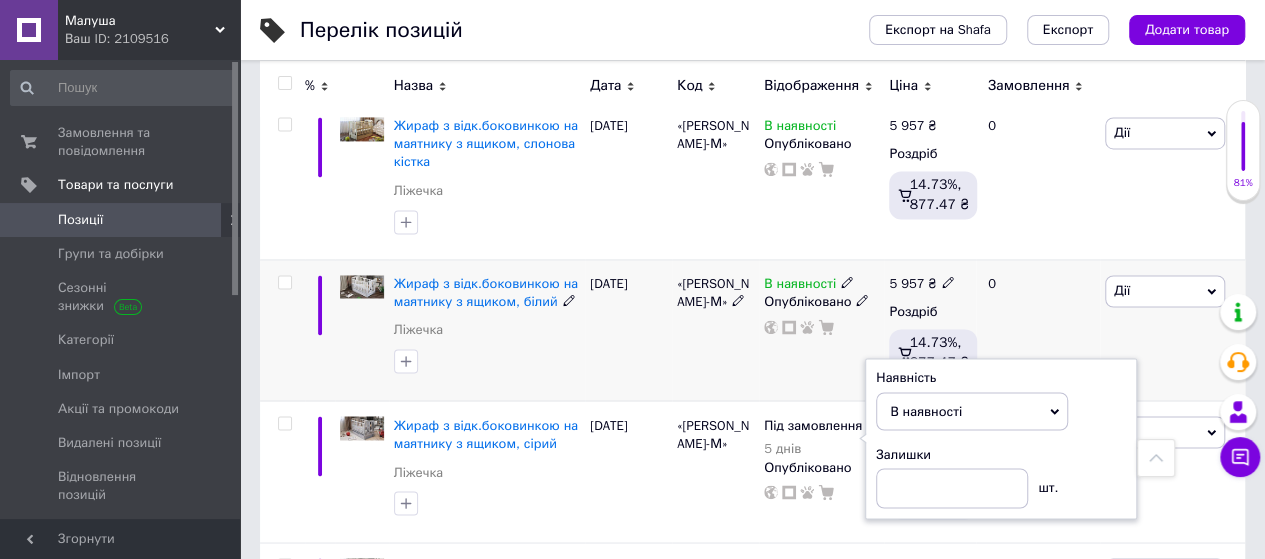 click on "«[PERSON_NAME]-М»" at bounding box center [715, 329] 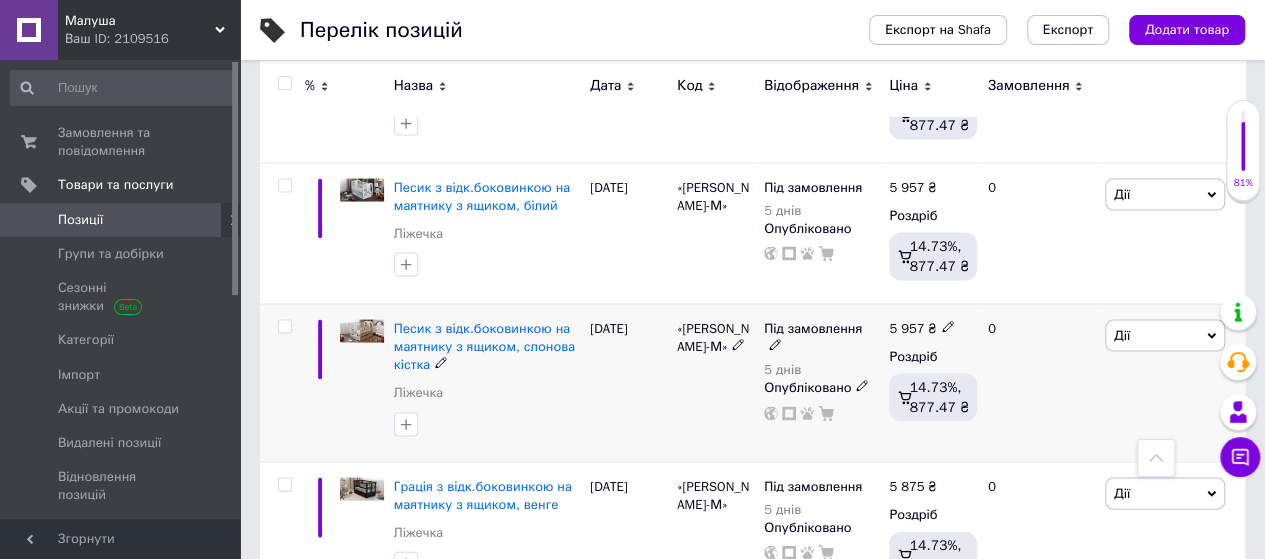 scroll, scrollTop: 1900, scrollLeft: 0, axis: vertical 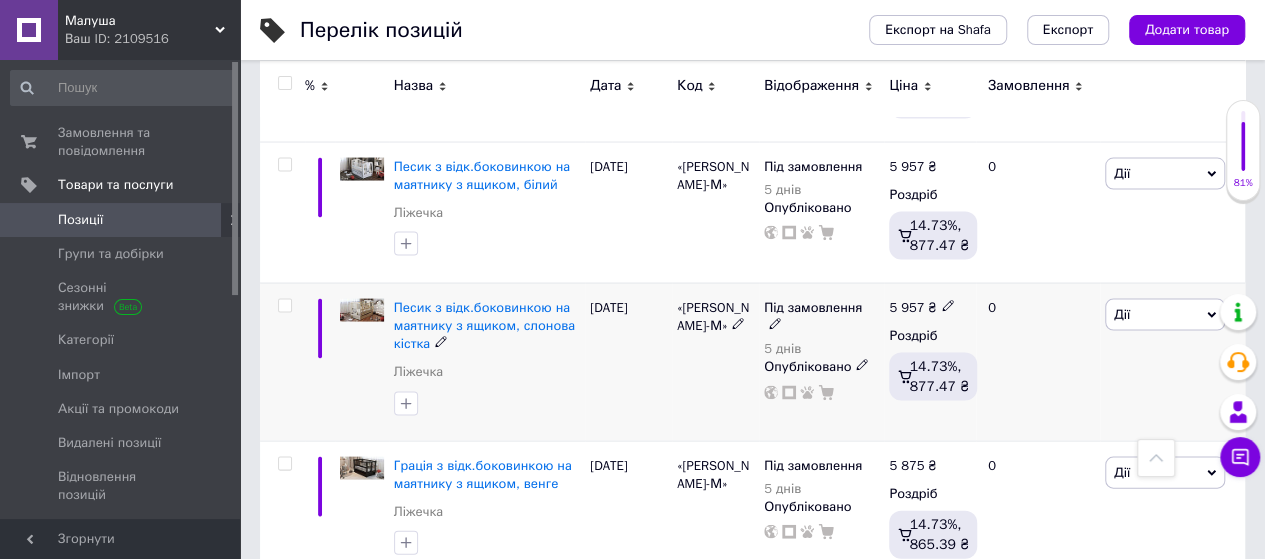 click 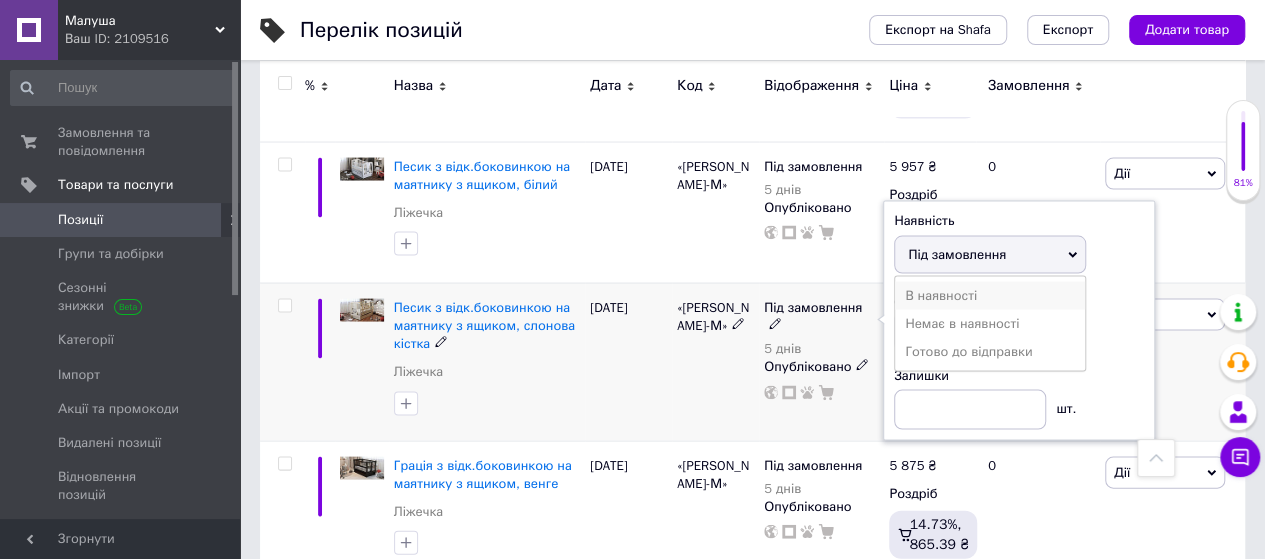 click on "В наявності" at bounding box center (990, 296) 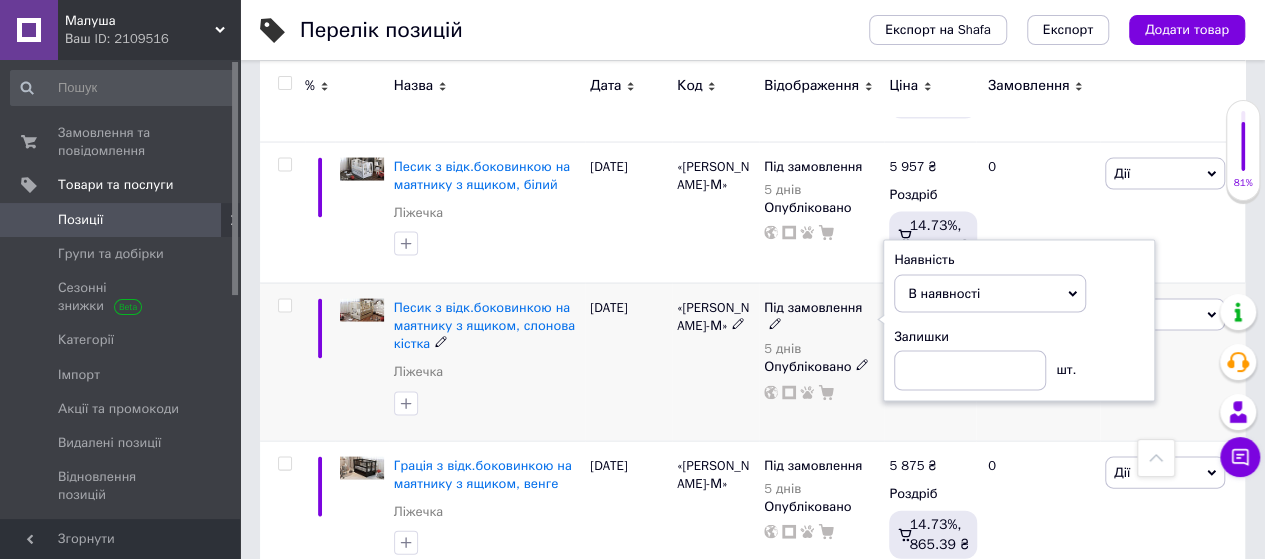 click on "«[PERSON_NAME]-М»" at bounding box center (715, 362) 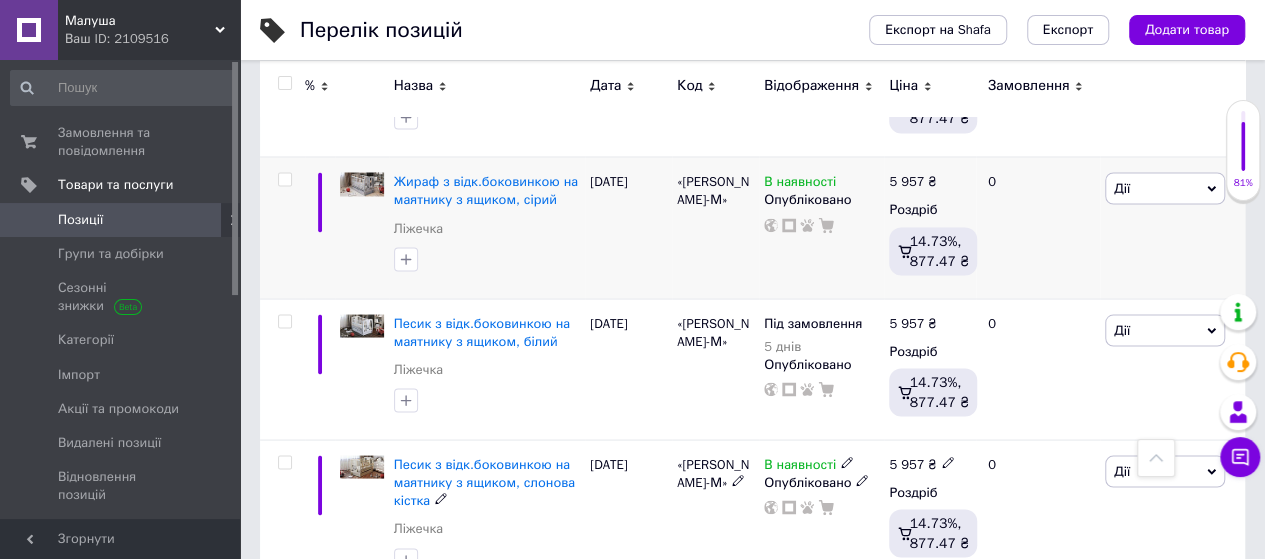 scroll, scrollTop: 1700, scrollLeft: 0, axis: vertical 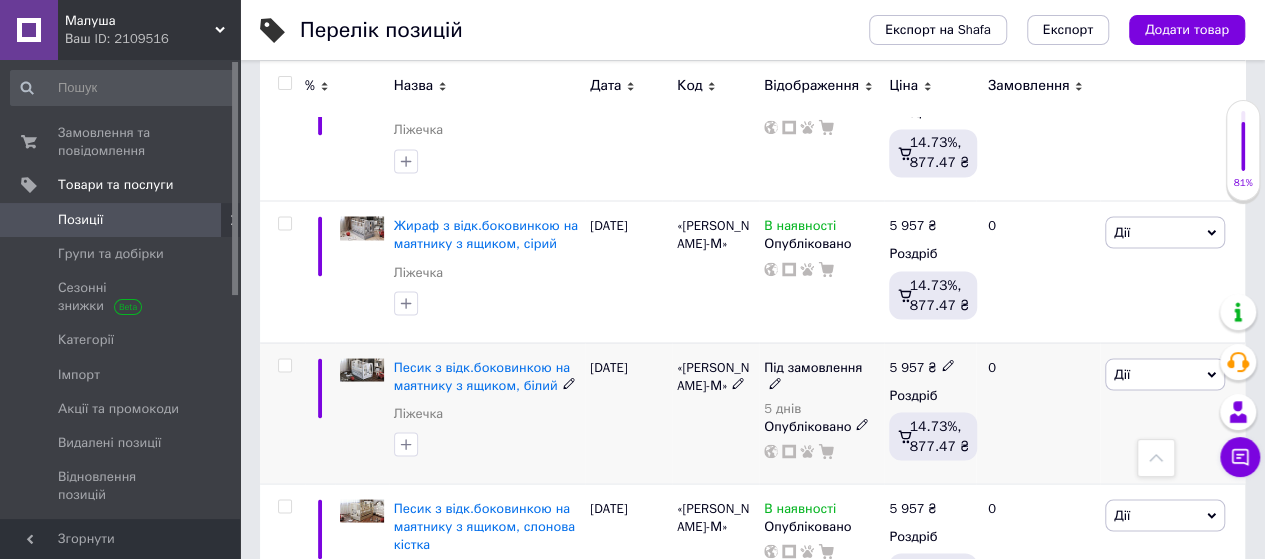 click on "Під замовлення 5 днів Опубліковано" at bounding box center (821, 412) 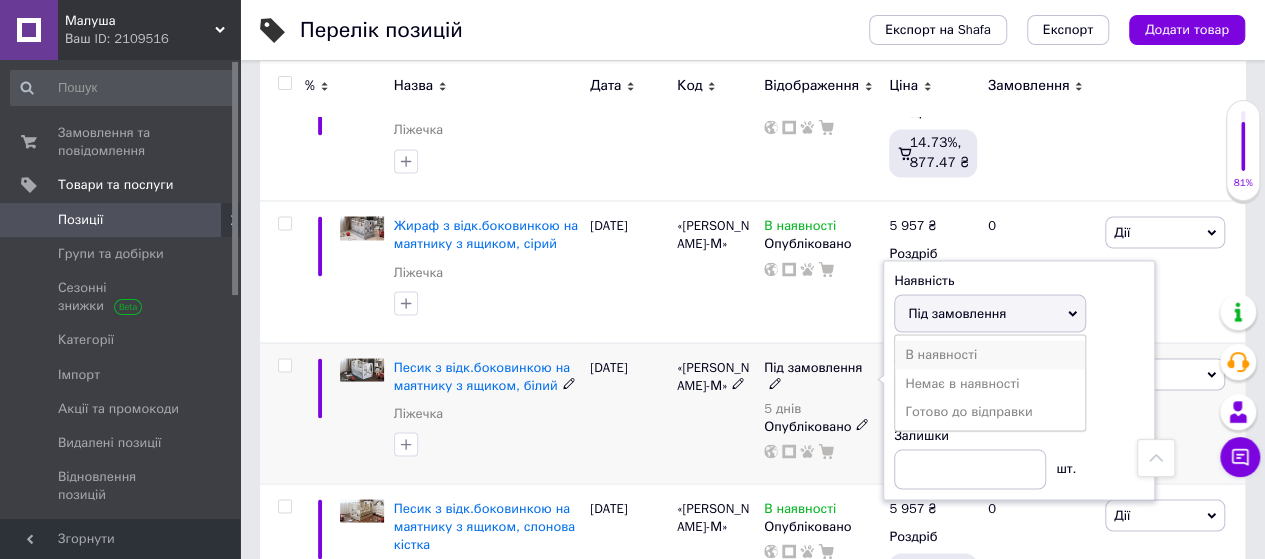 click on "В наявності" at bounding box center (990, 354) 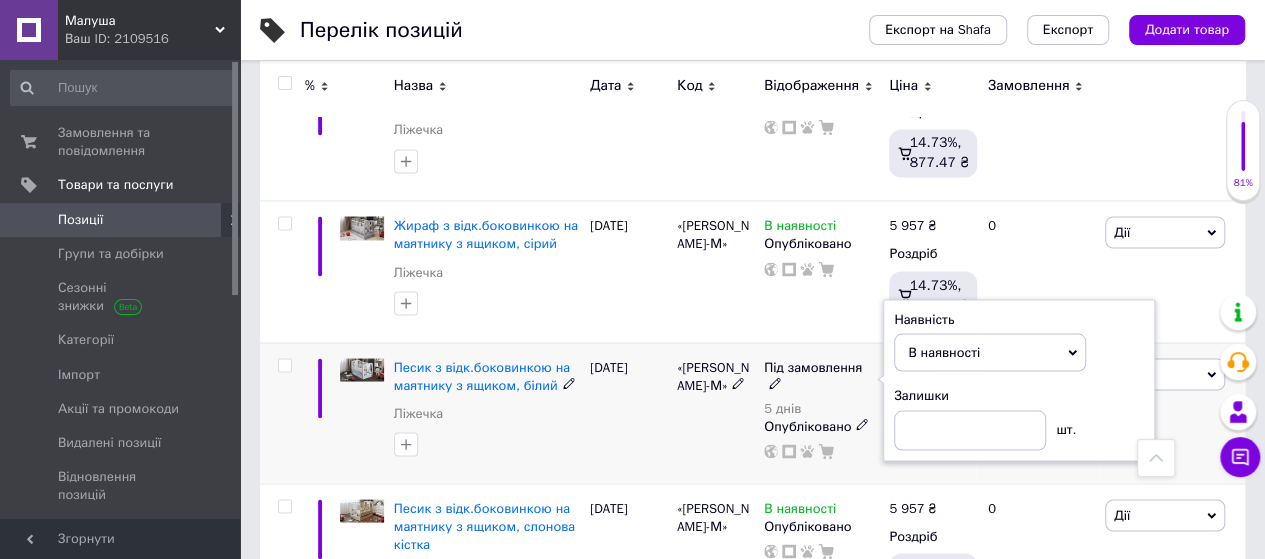 click on "«[PERSON_NAME]-М»" at bounding box center [715, 412] 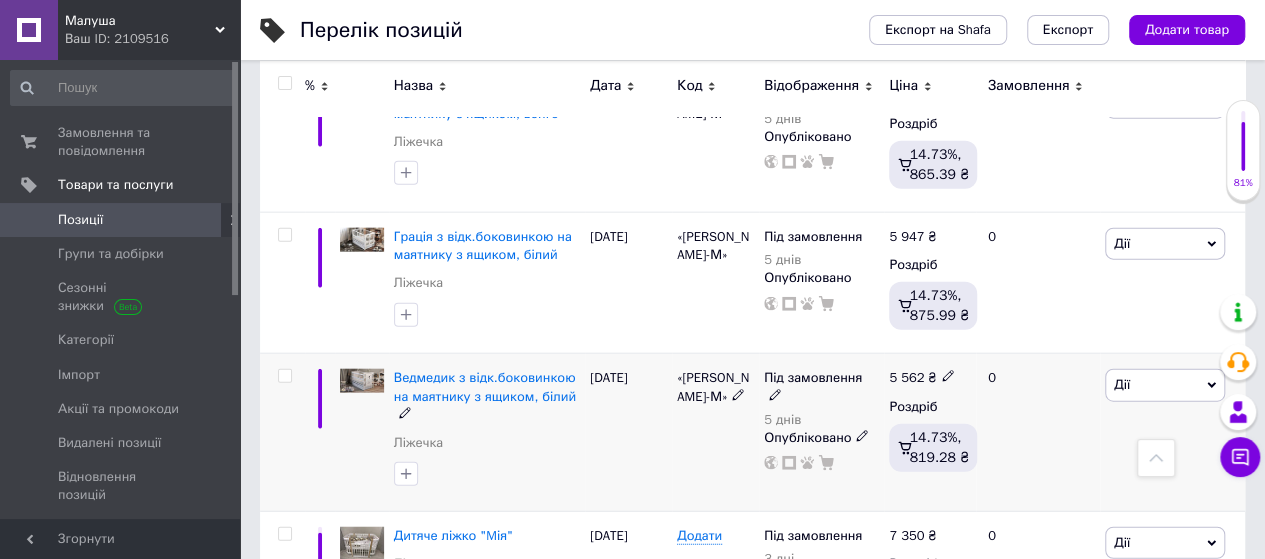 scroll, scrollTop: 2300, scrollLeft: 0, axis: vertical 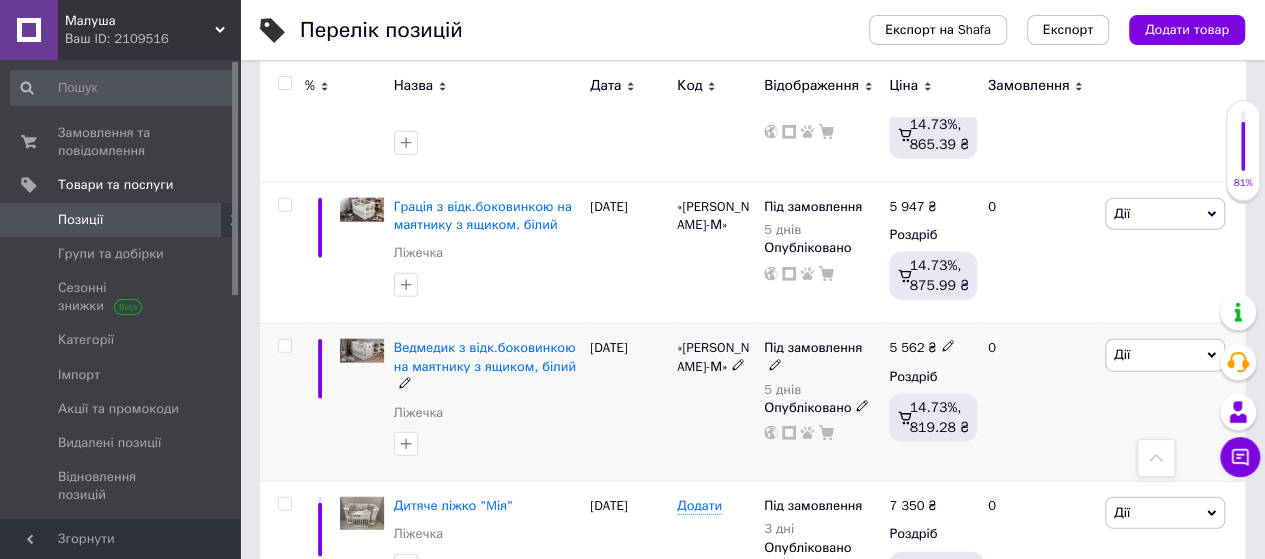 click 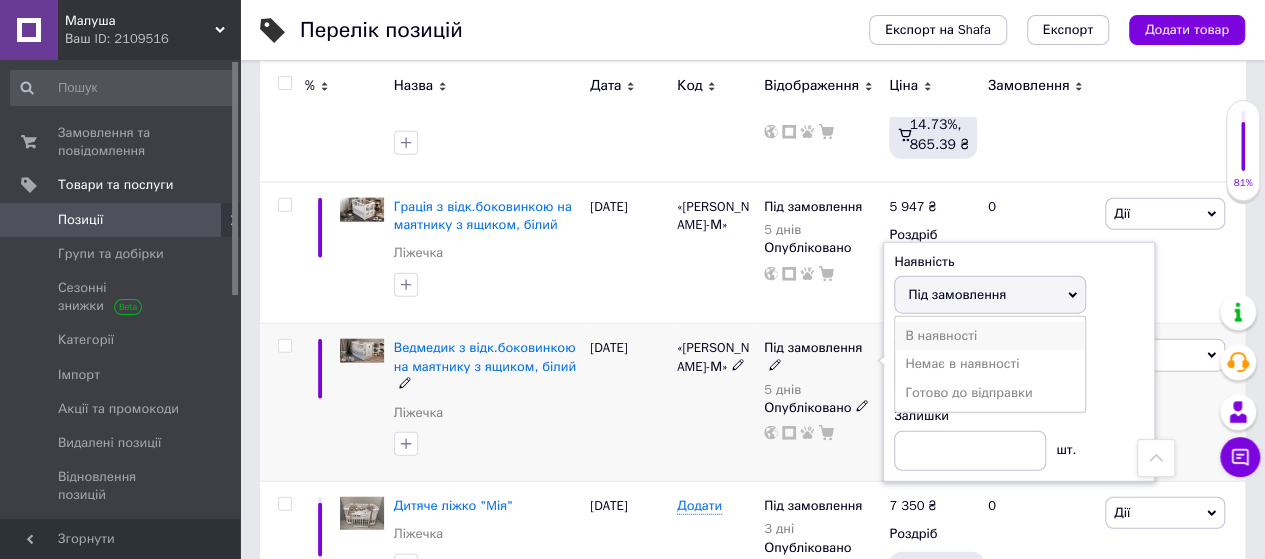 click on "В наявності" at bounding box center [990, 336] 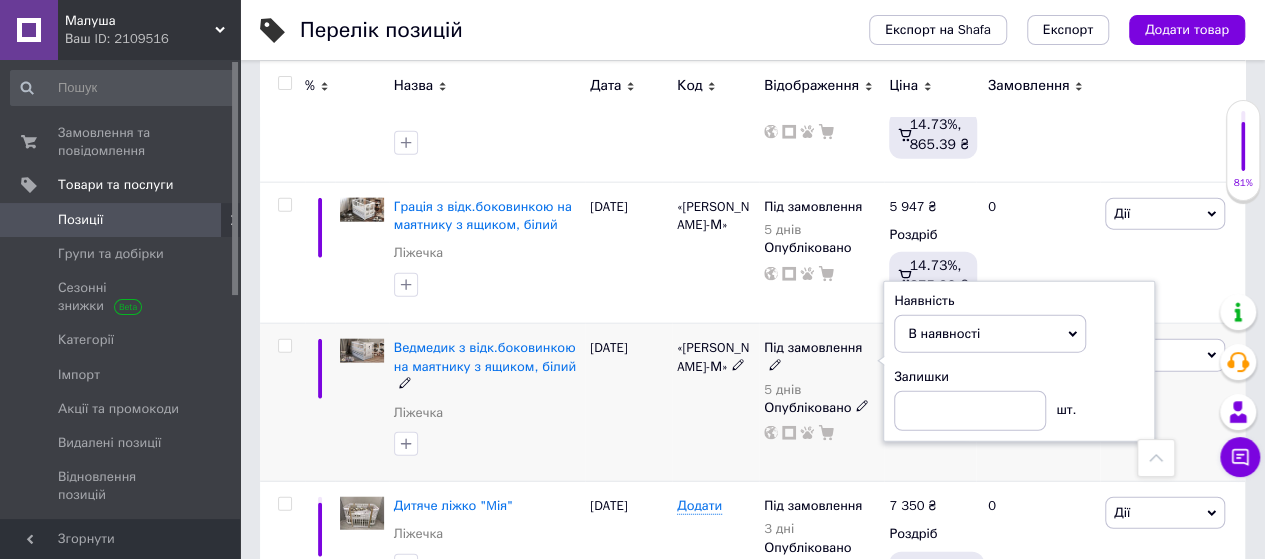 click on "«[PERSON_NAME]-М»" at bounding box center [715, 403] 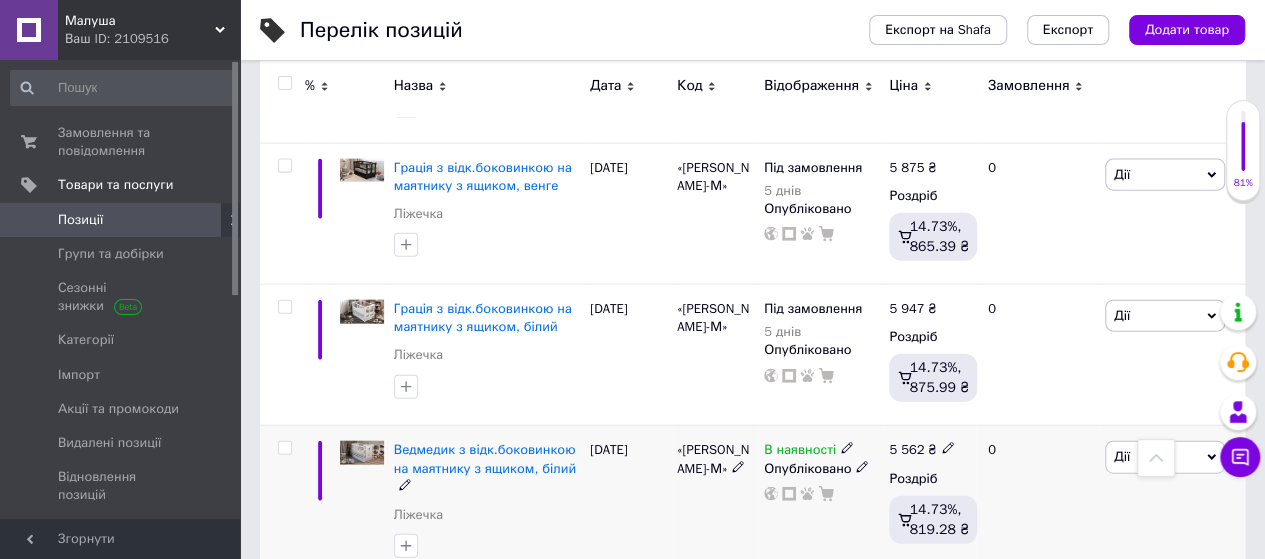 scroll, scrollTop: 2100, scrollLeft: 0, axis: vertical 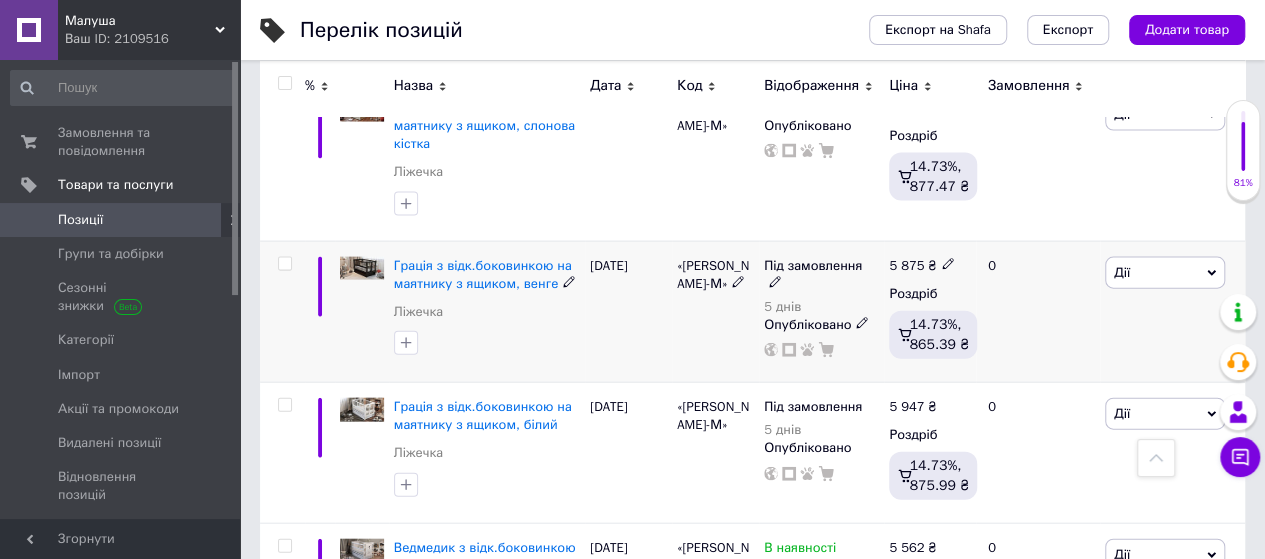 click 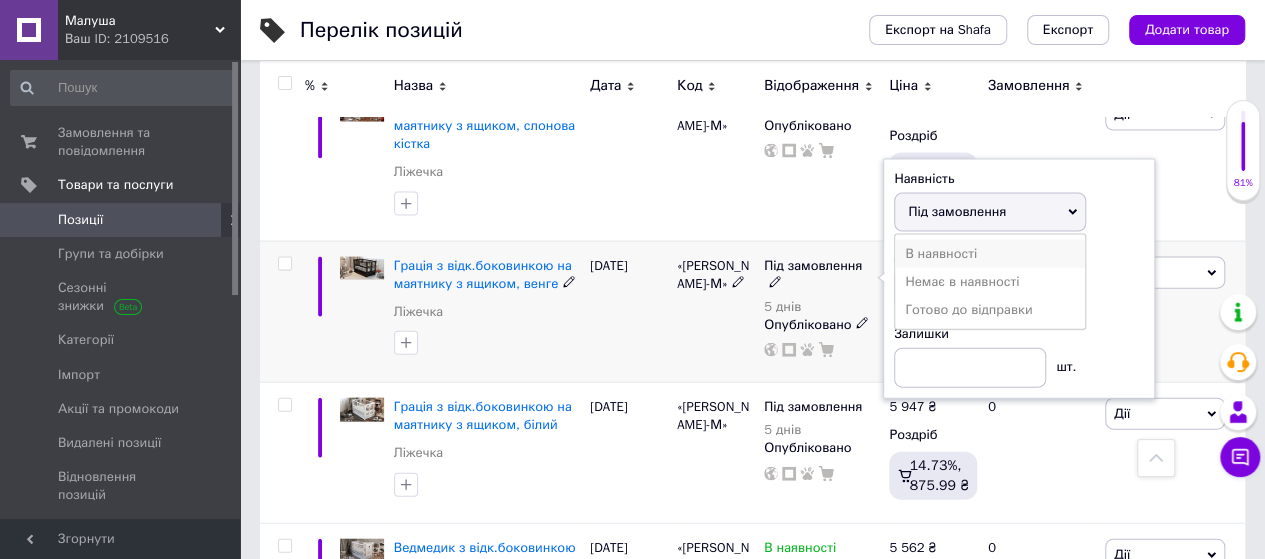 click on "В наявності" at bounding box center (990, 254) 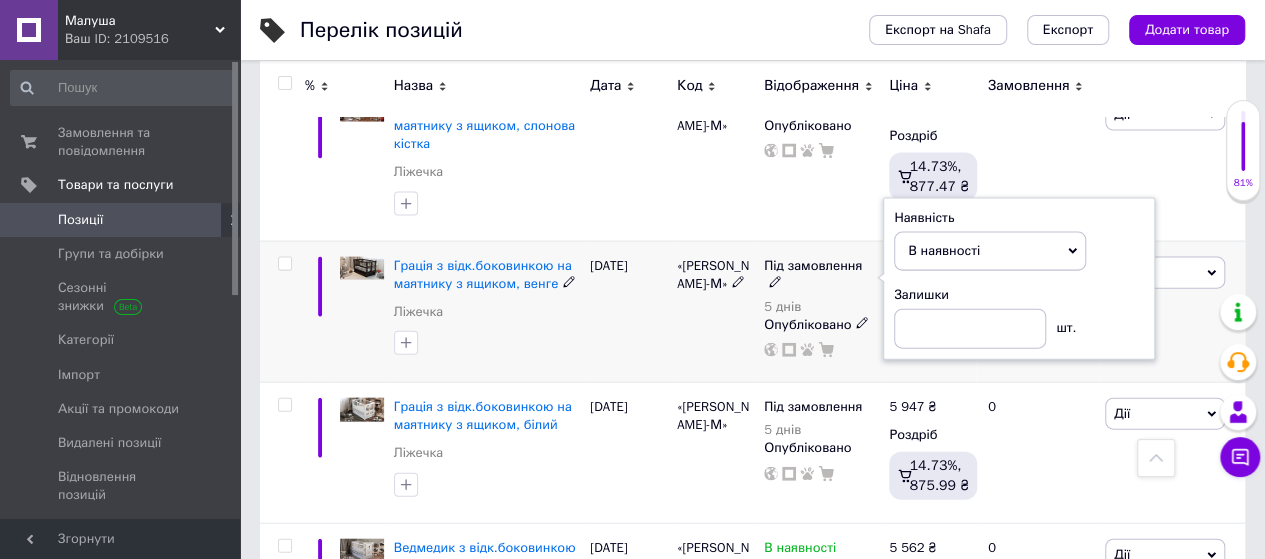 click on "[DATE]" at bounding box center (628, 311) 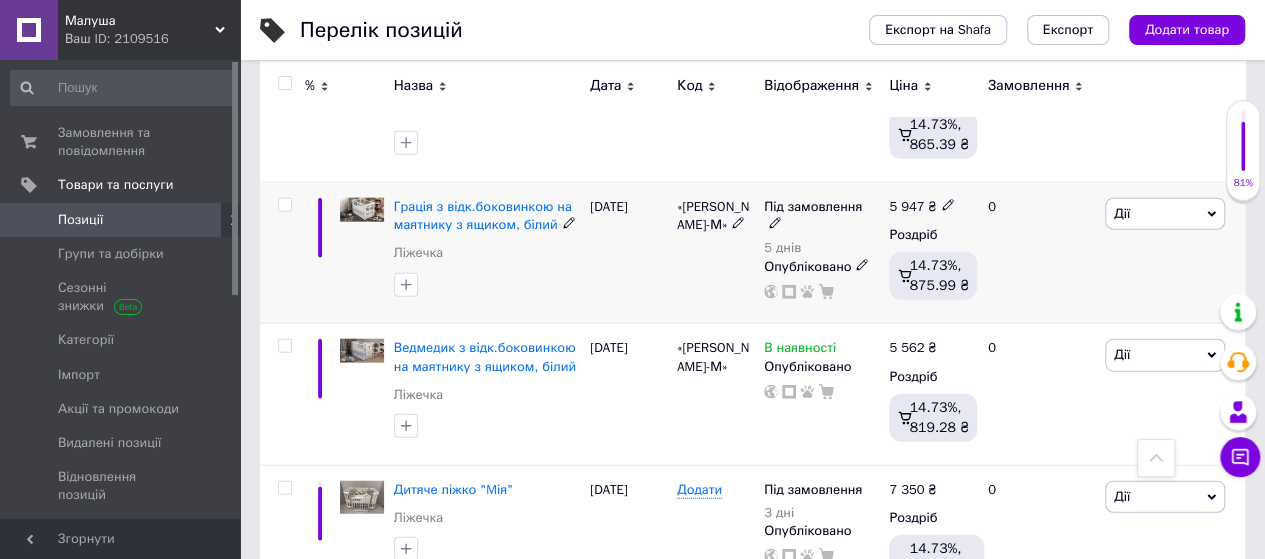 scroll, scrollTop: 2200, scrollLeft: 0, axis: vertical 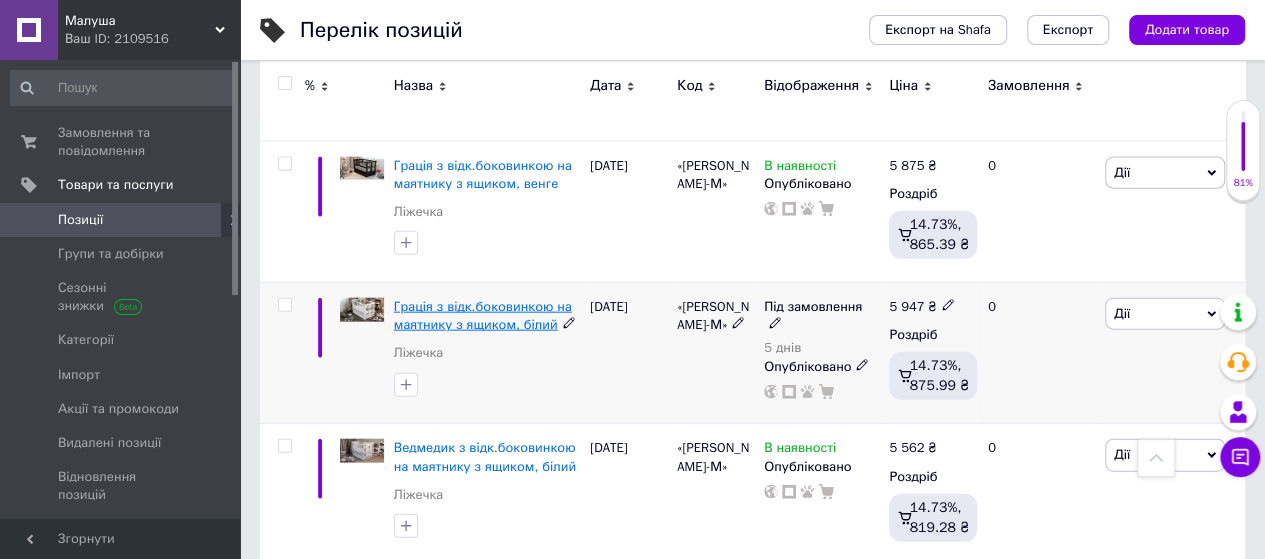 click on "Грація з відк.боковинкою на маятнику з ящиком, білий" at bounding box center [483, 315] 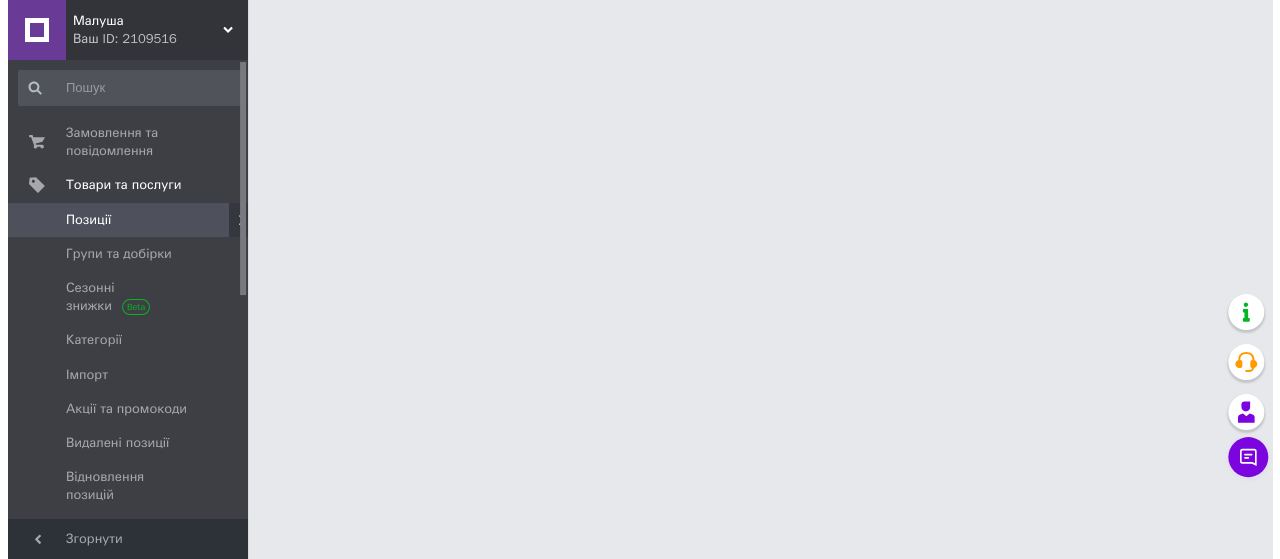 scroll, scrollTop: 0, scrollLeft: 0, axis: both 